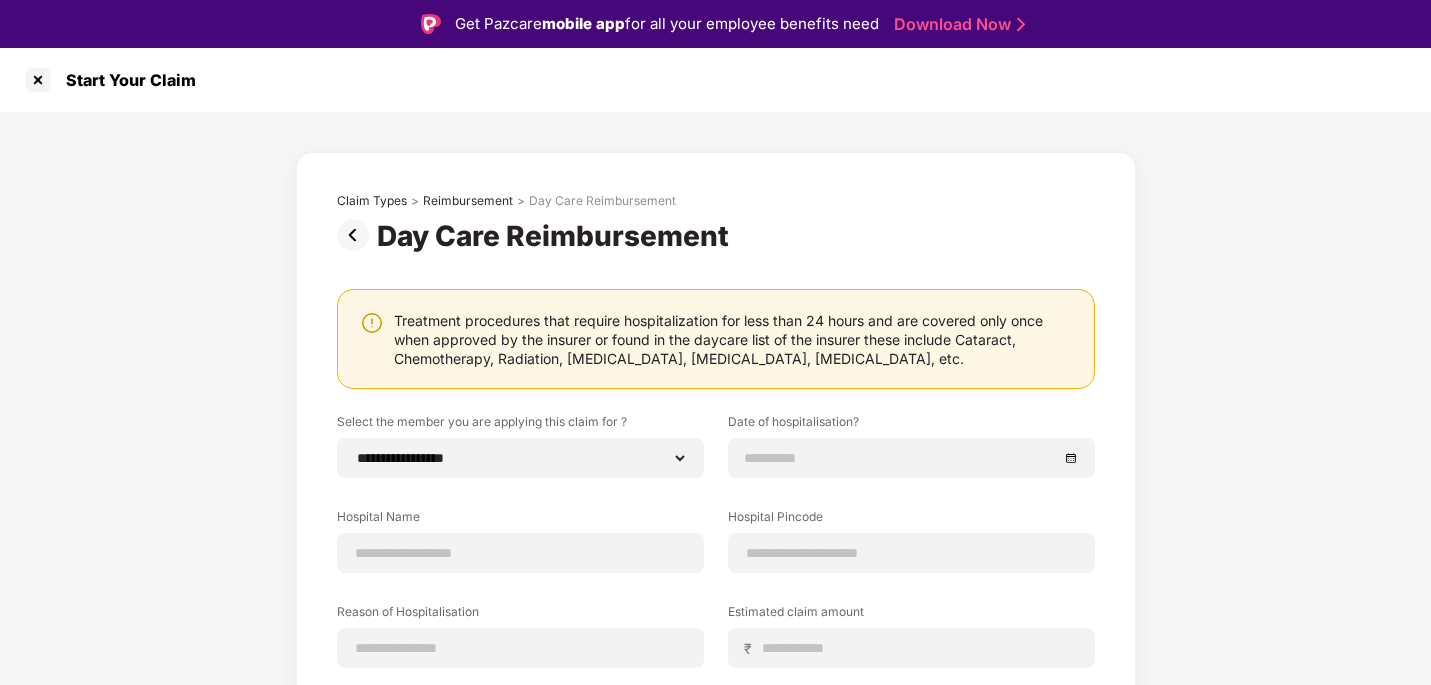 select on "**********" 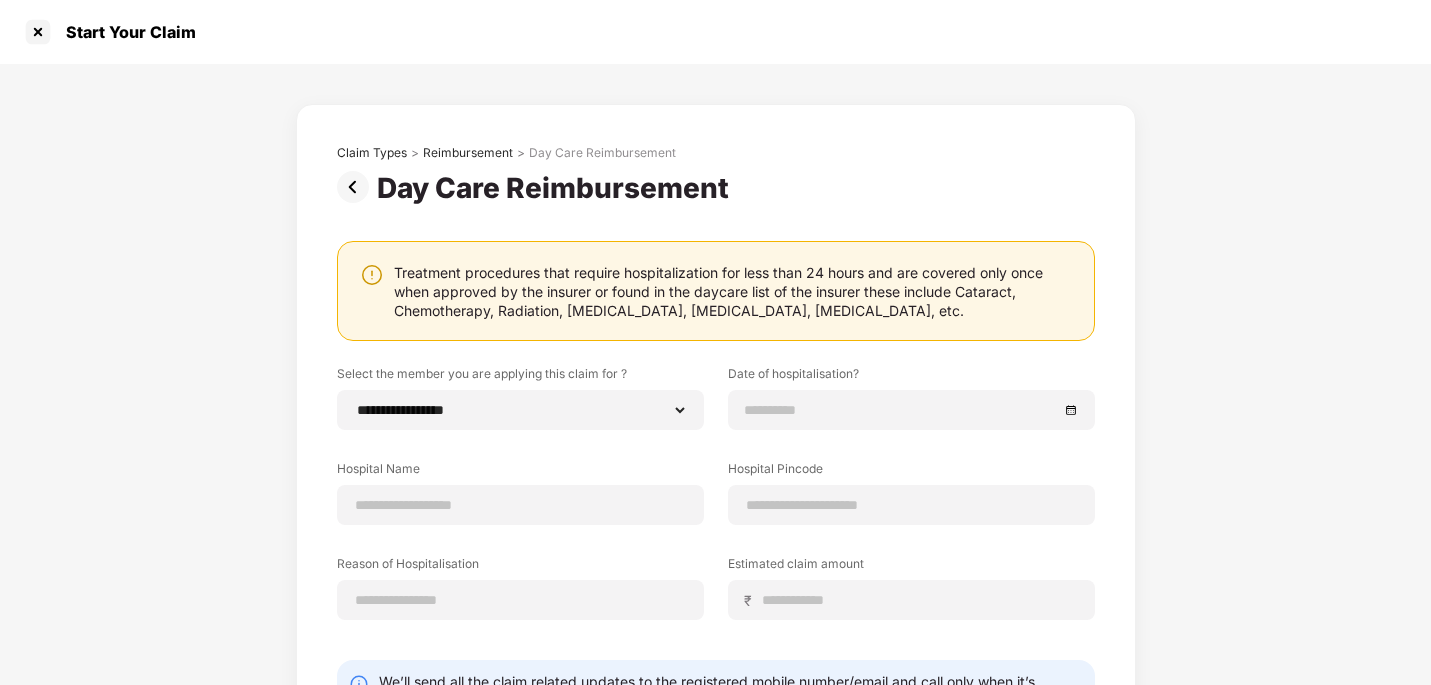 scroll, scrollTop: 160, scrollLeft: 0, axis: vertical 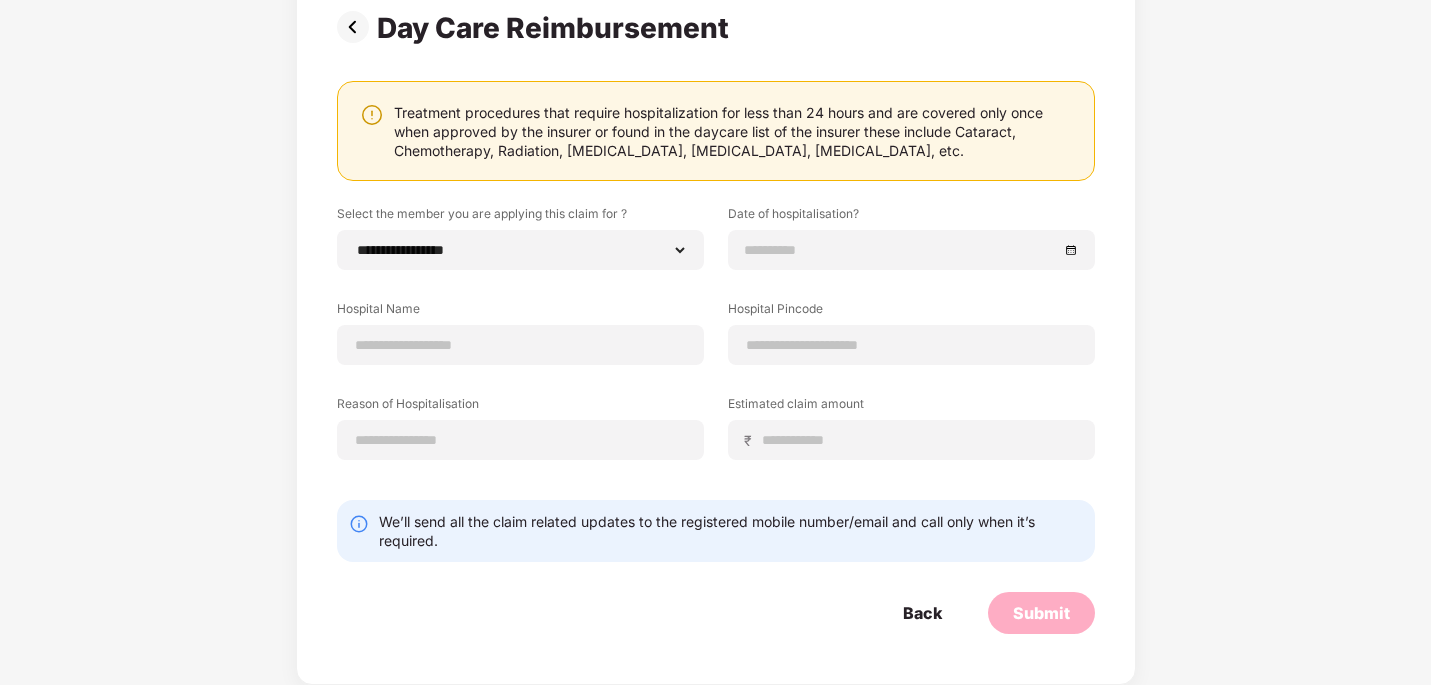 click at bounding box center (357, 27) 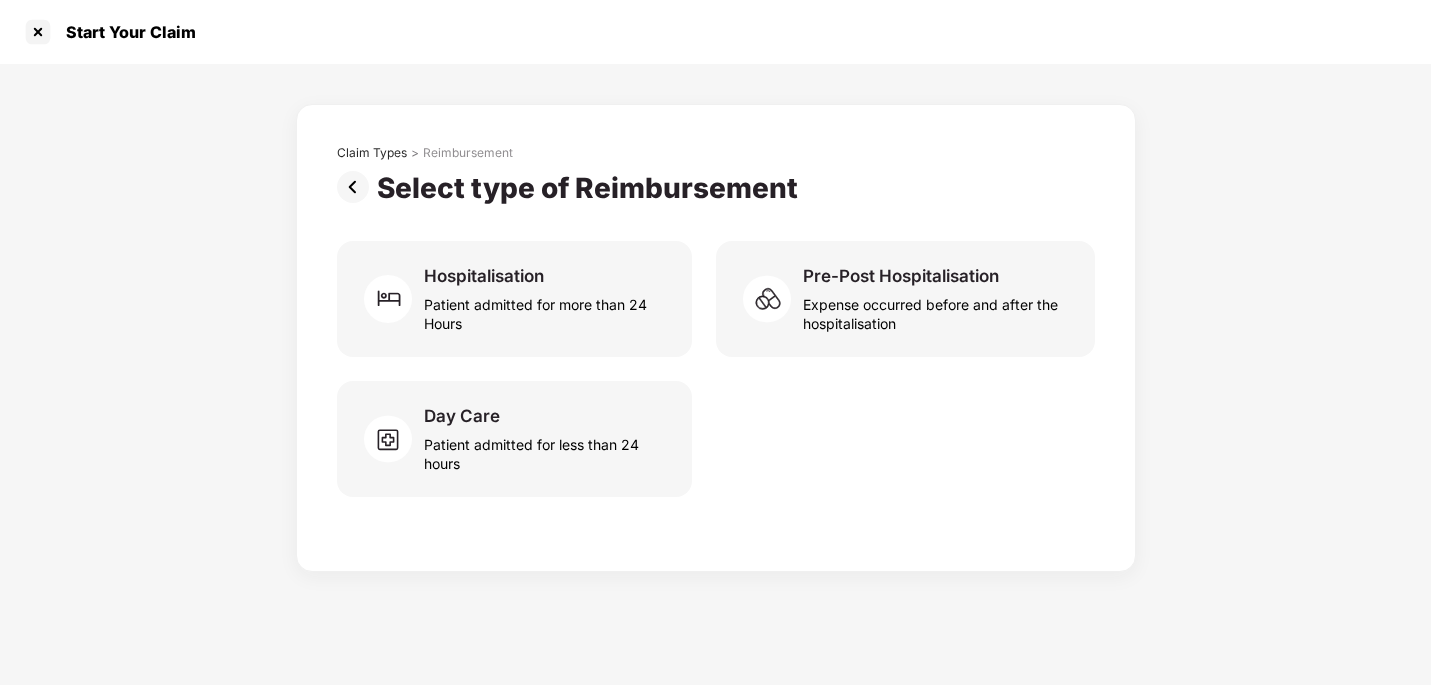 scroll, scrollTop: 0, scrollLeft: 0, axis: both 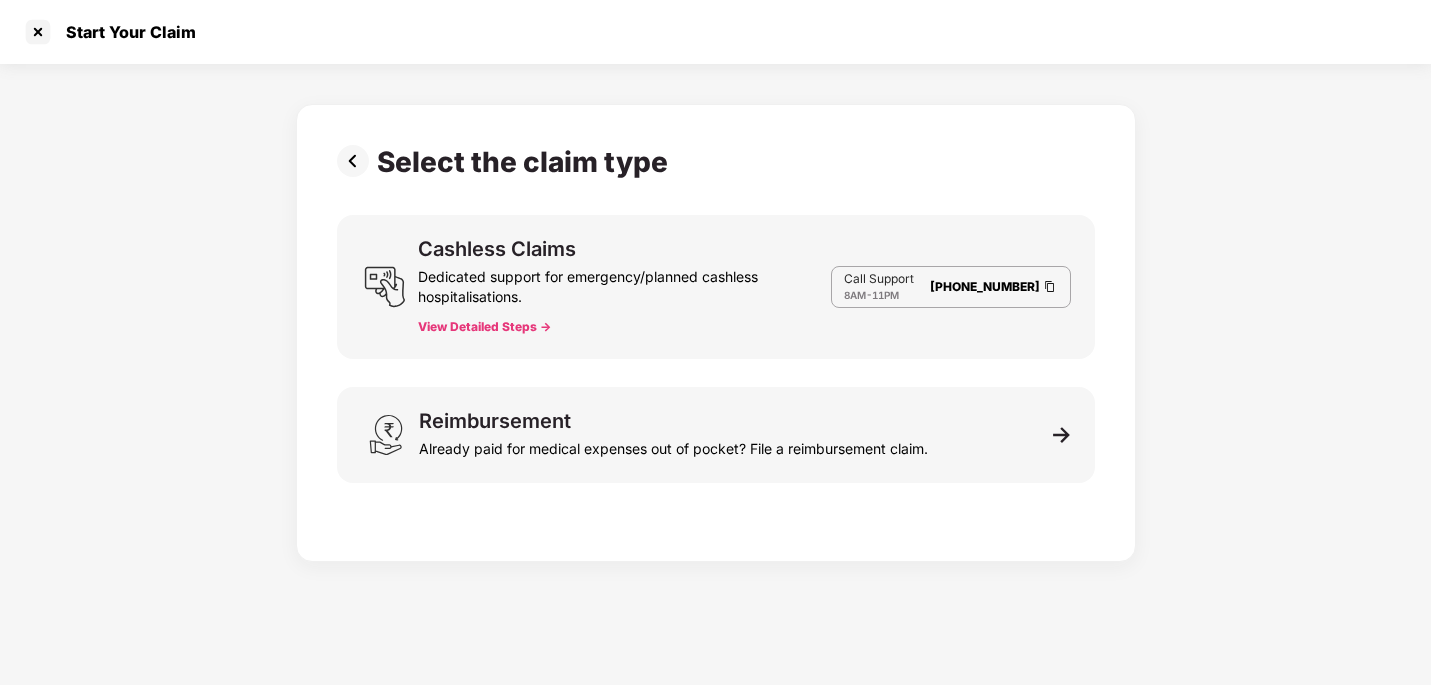 click at bounding box center (357, 161) 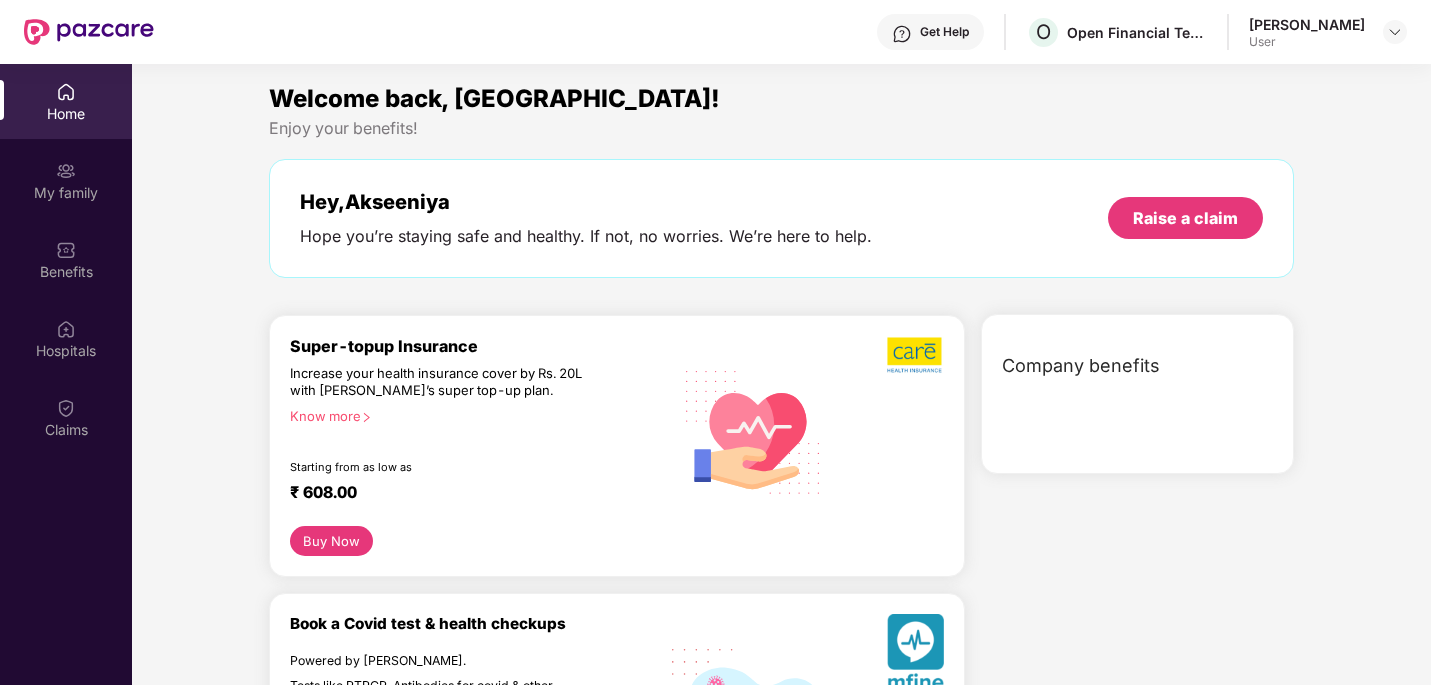 scroll, scrollTop: 112, scrollLeft: 0, axis: vertical 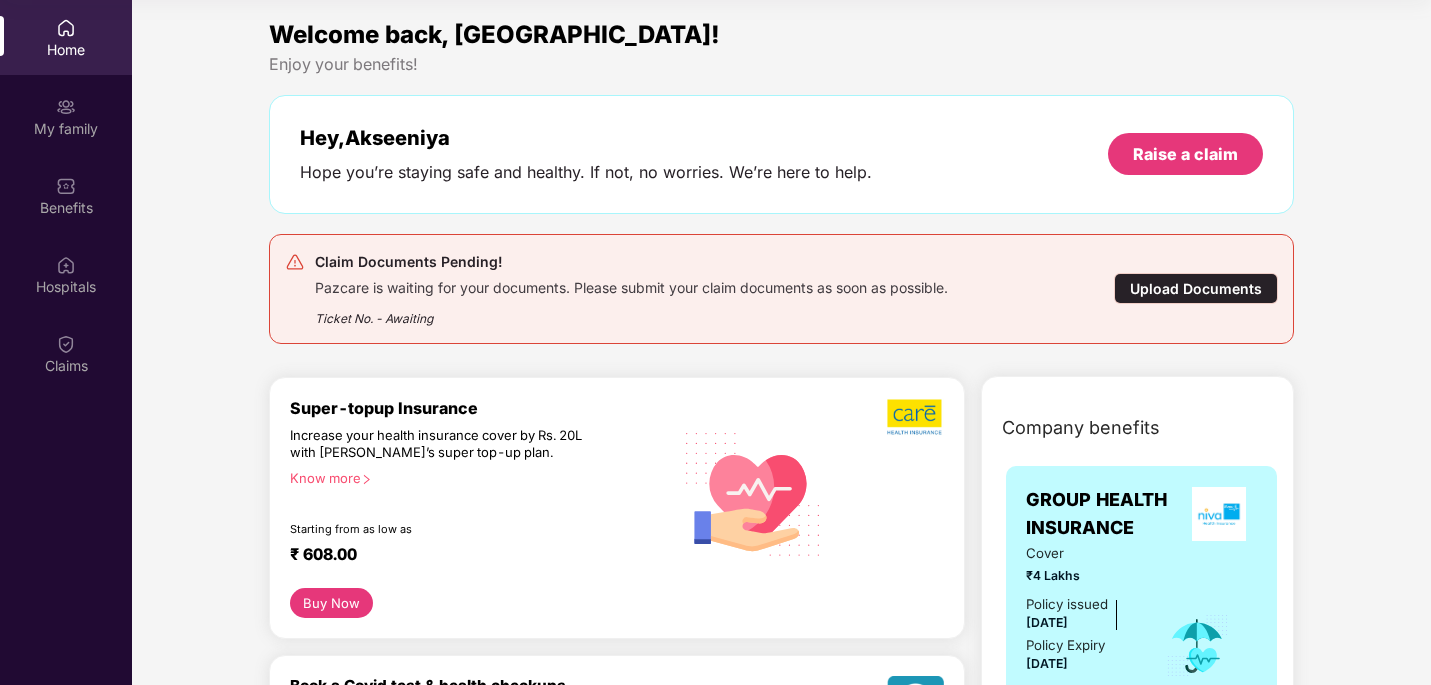 click on "Upload Documents" at bounding box center [1196, 288] 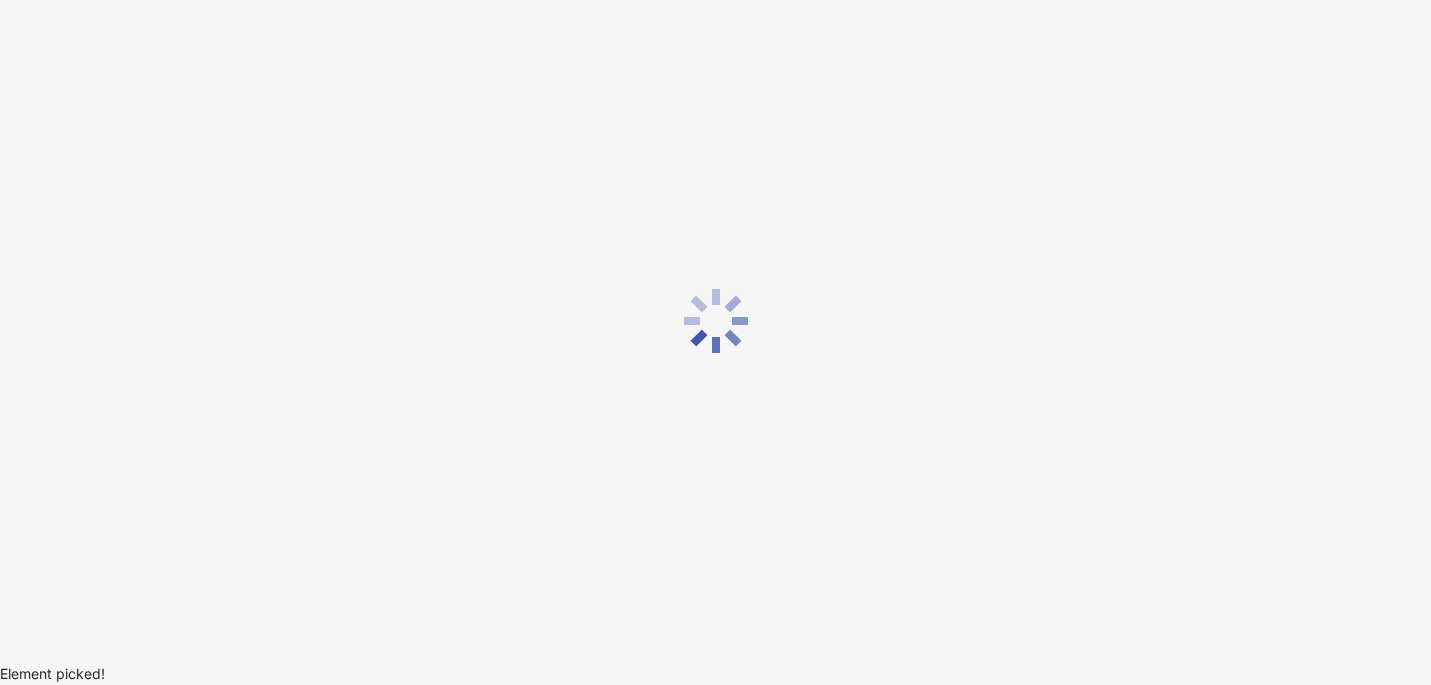 scroll, scrollTop: 48, scrollLeft: 0, axis: vertical 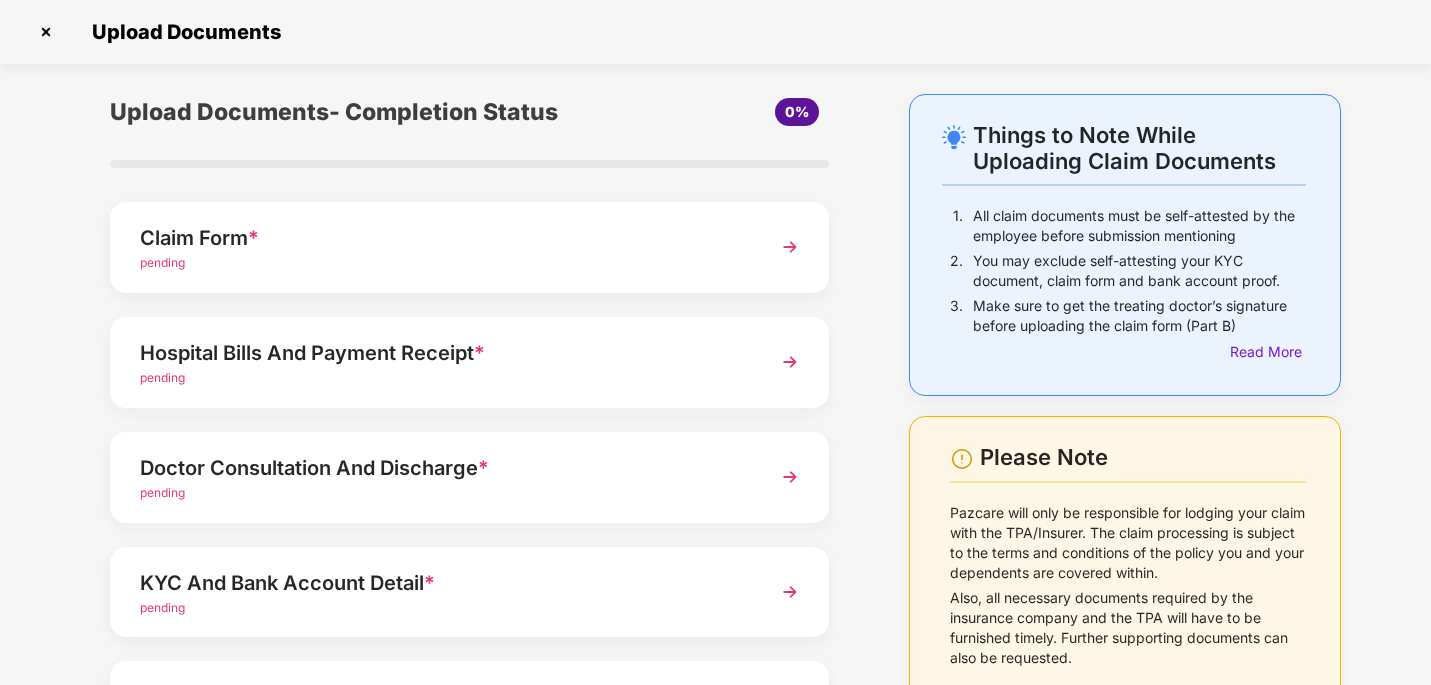 click on "pending" at bounding box center (162, 262) 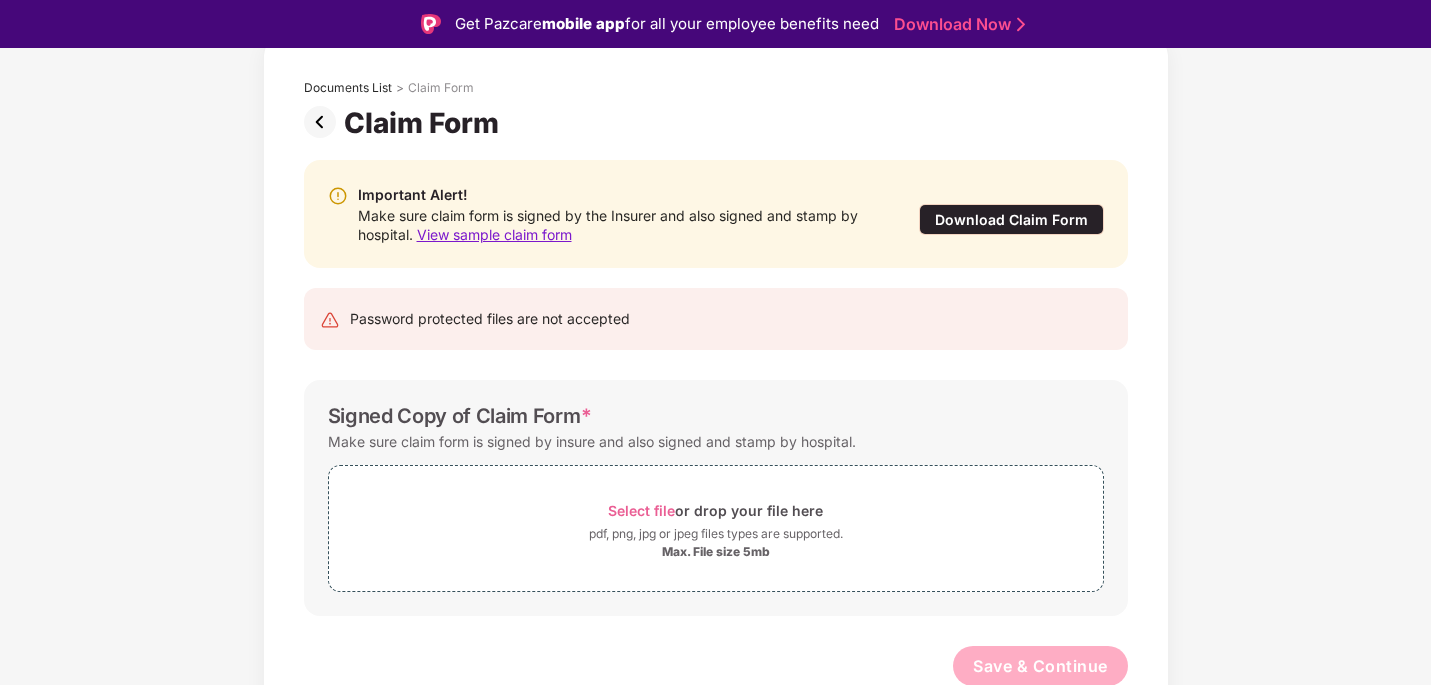 scroll, scrollTop: 107, scrollLeft: 0, axis: vertical 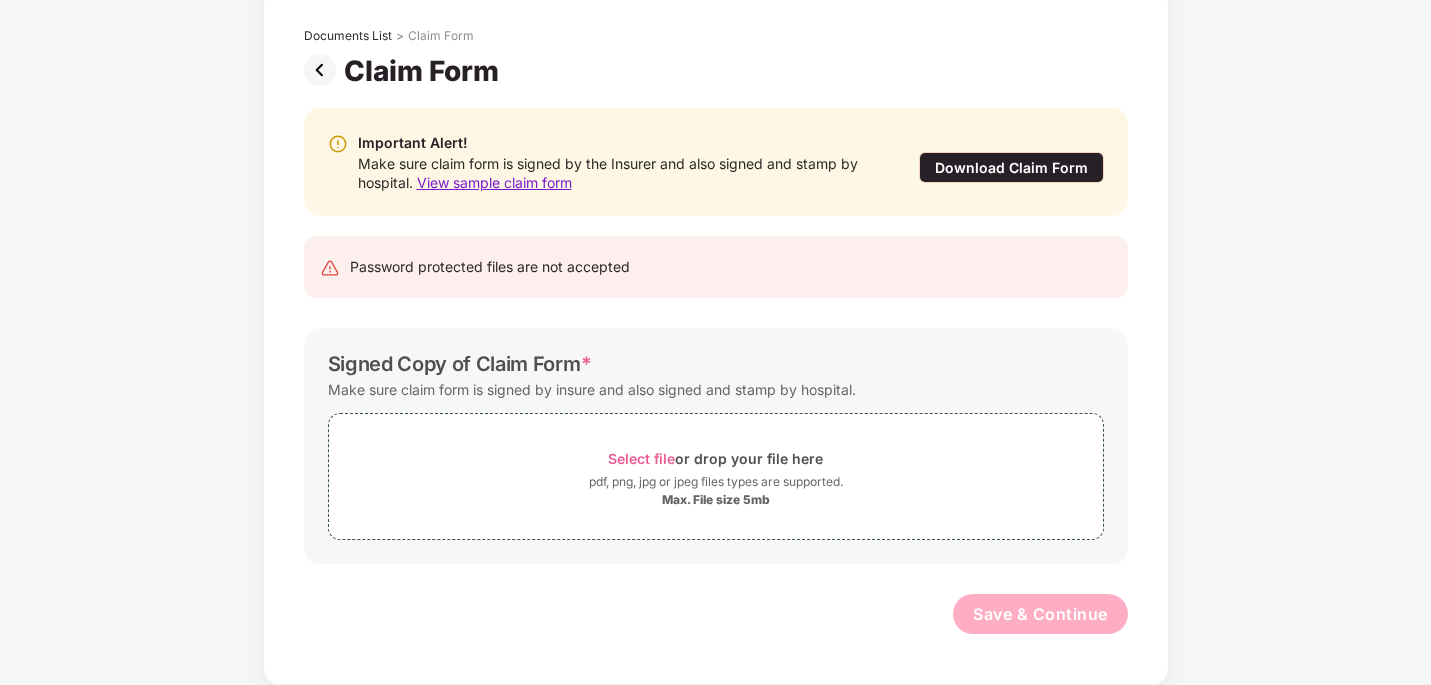 click on "Download Claim Form" at bounding box center (1011, 167) 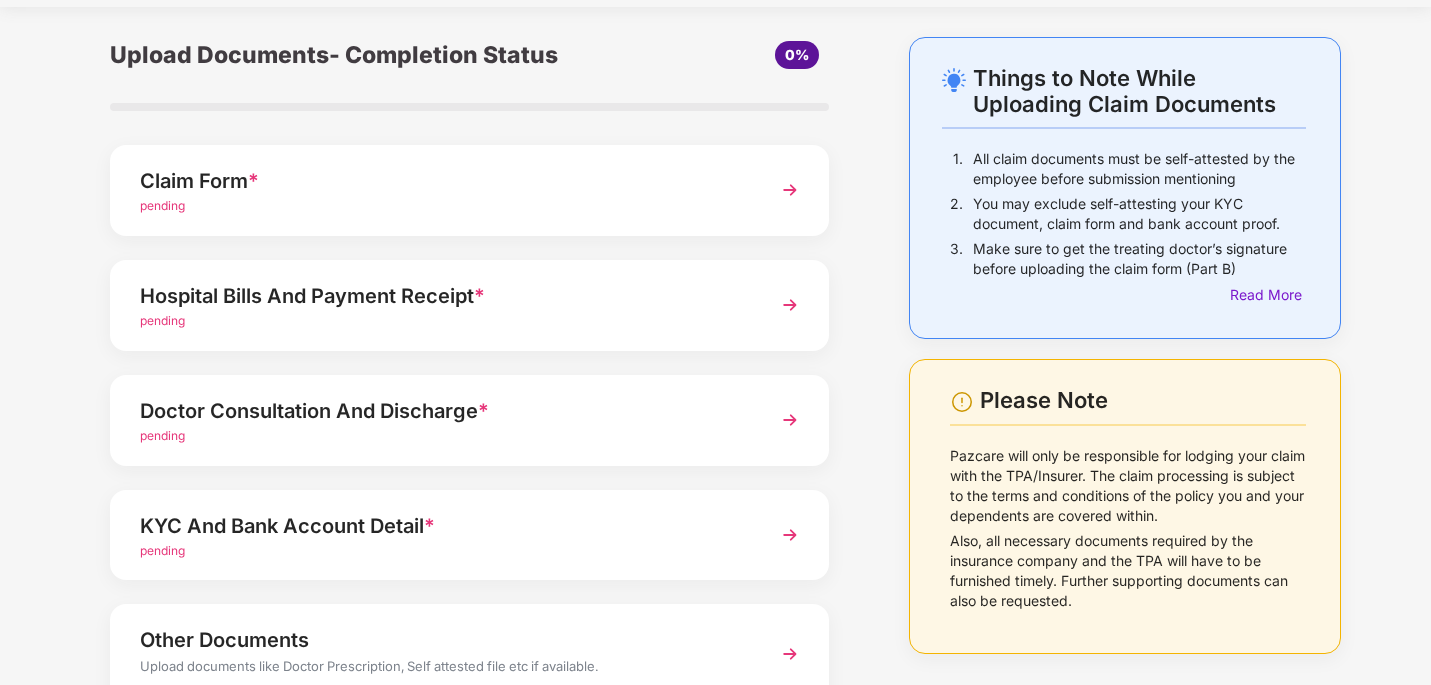 scroll, scrollTop: 0, scrollLeft: 0, axis: both 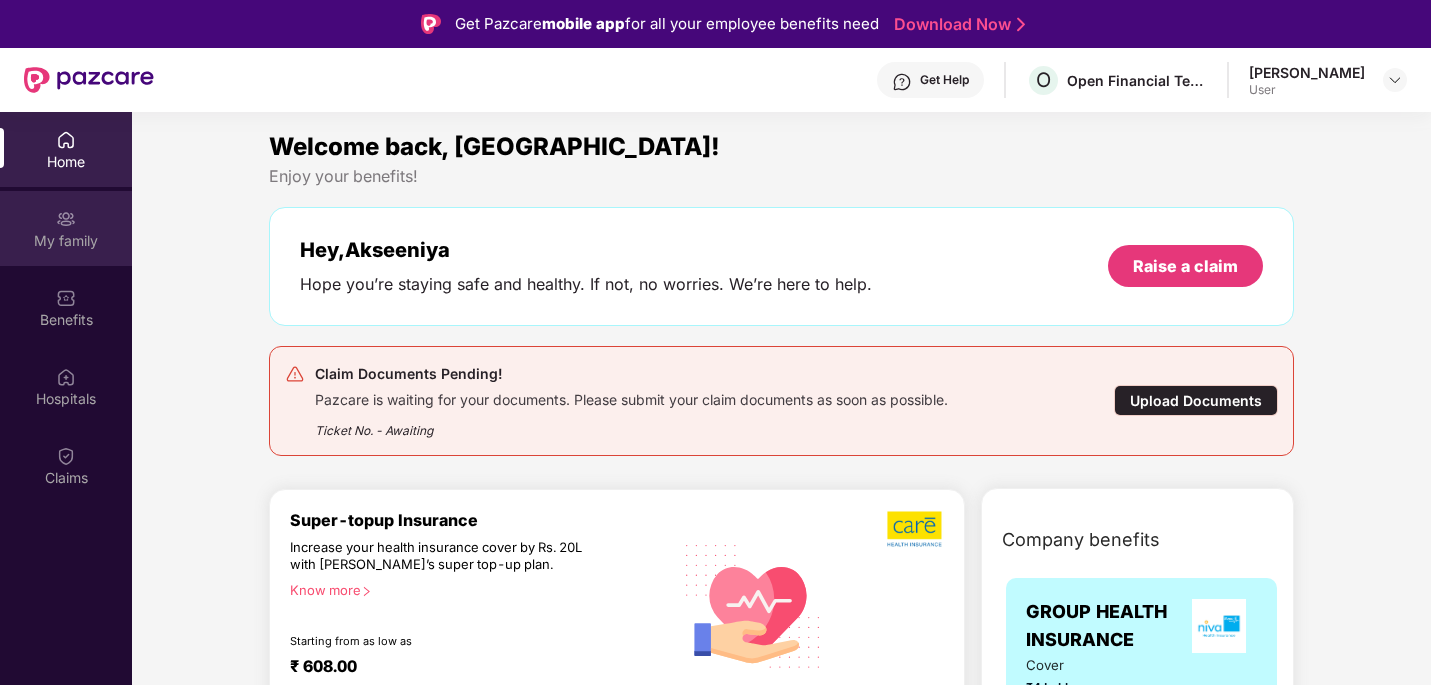 click on "My family" at bounding box center [66, 241] 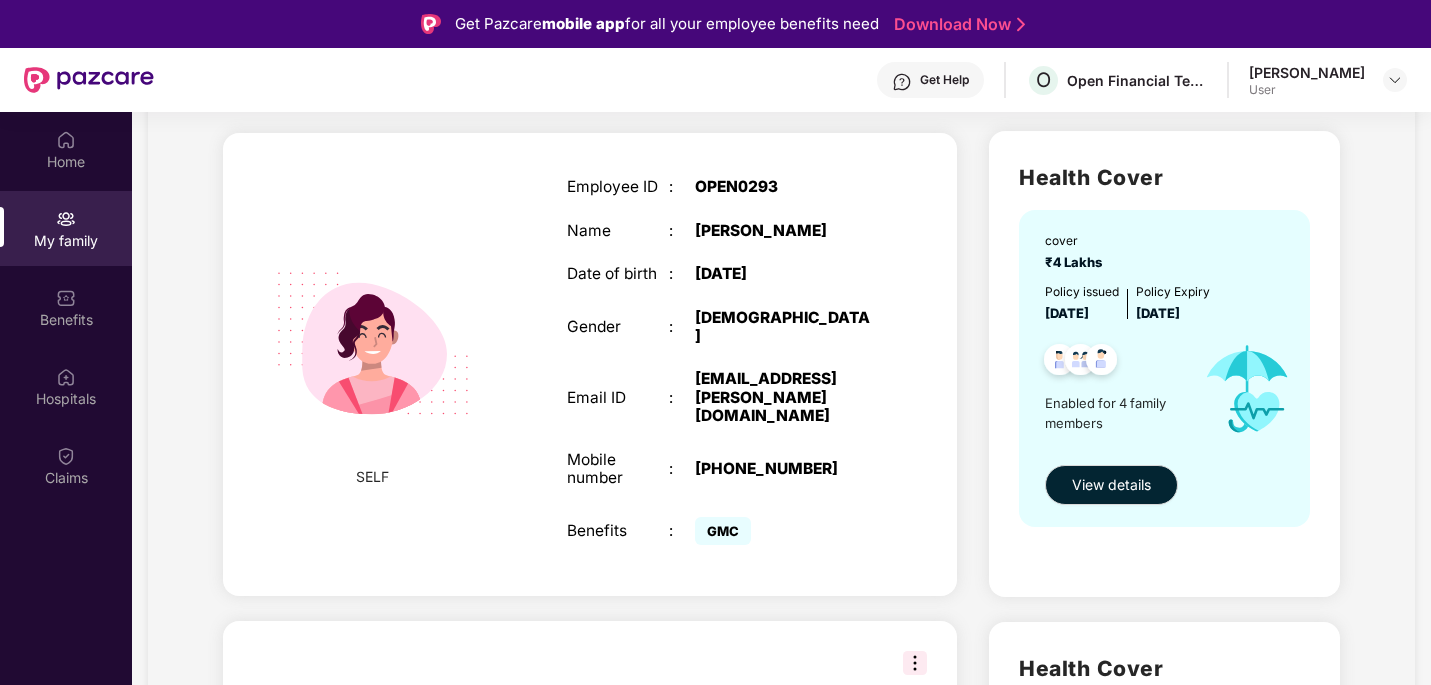 scroll, scrollTop: 128, scrollLeft: 0, axis: vertical 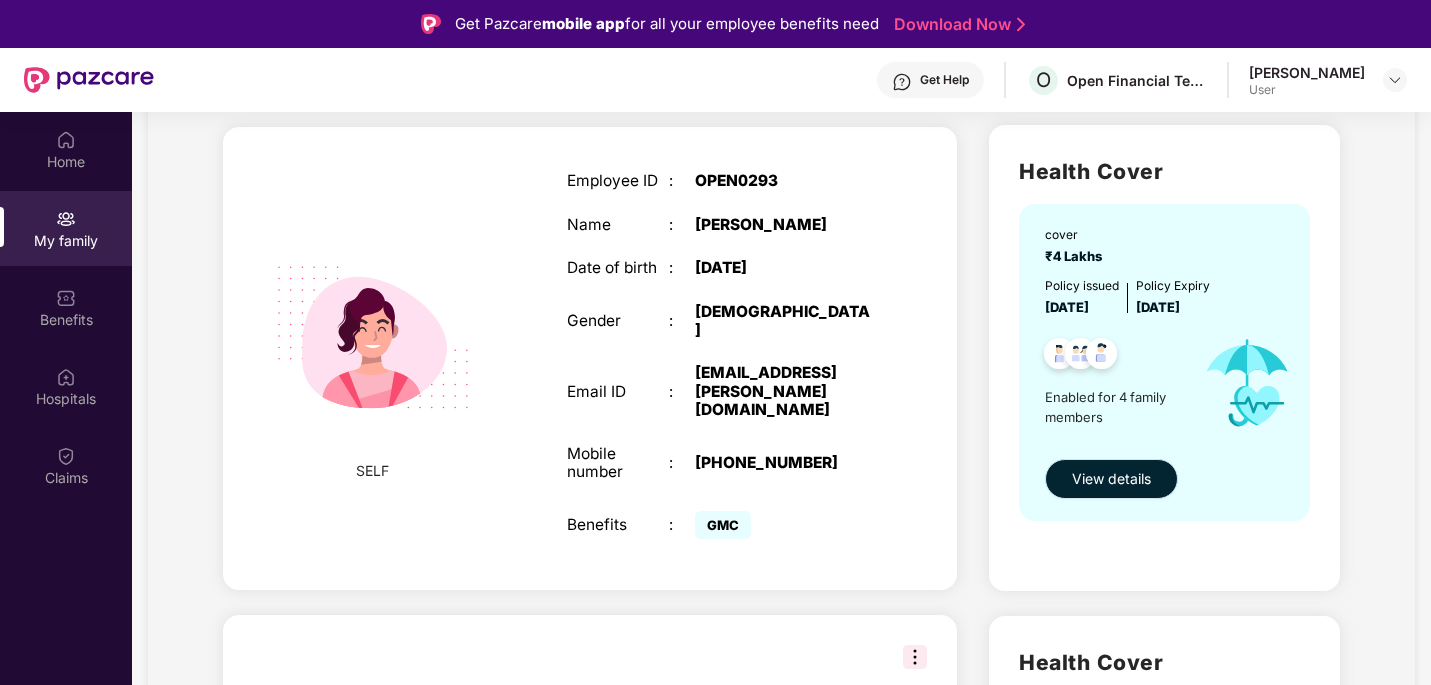type 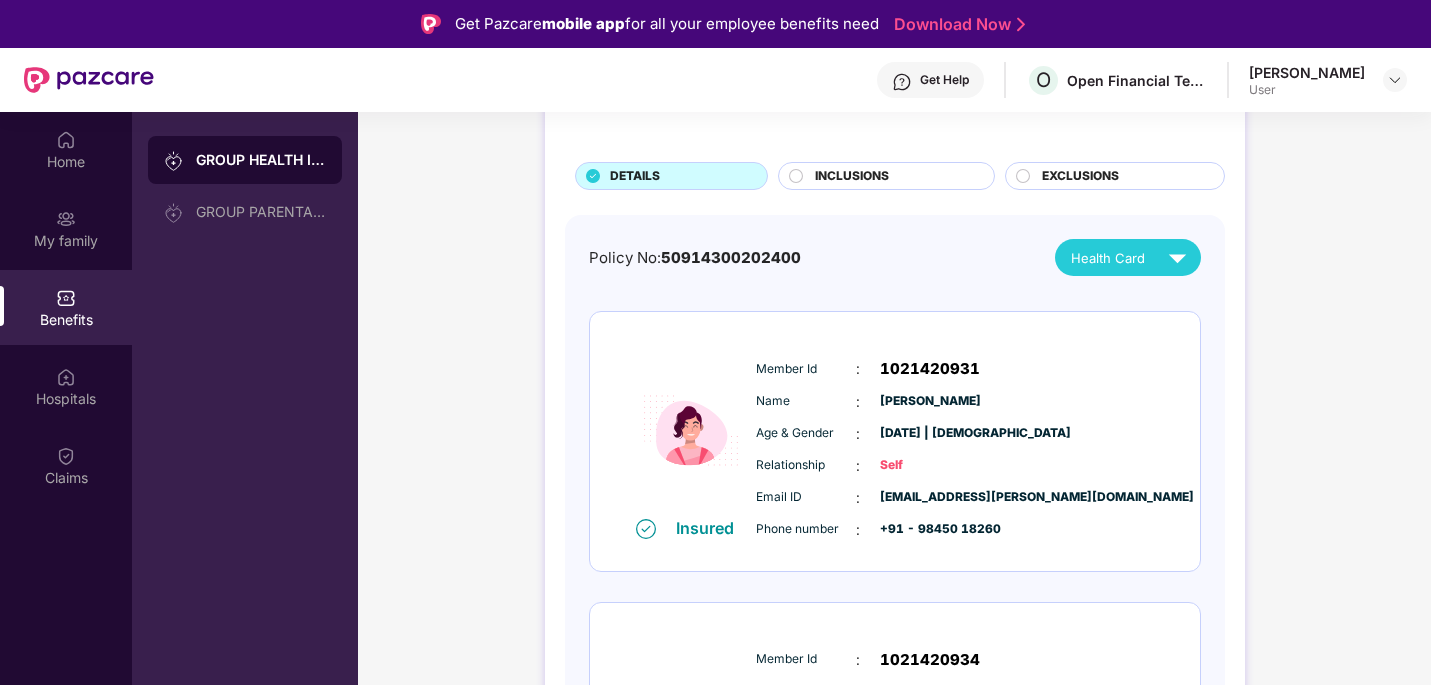 scroll, scrollTop: 117, scrollLeft: 0, axis: vertical 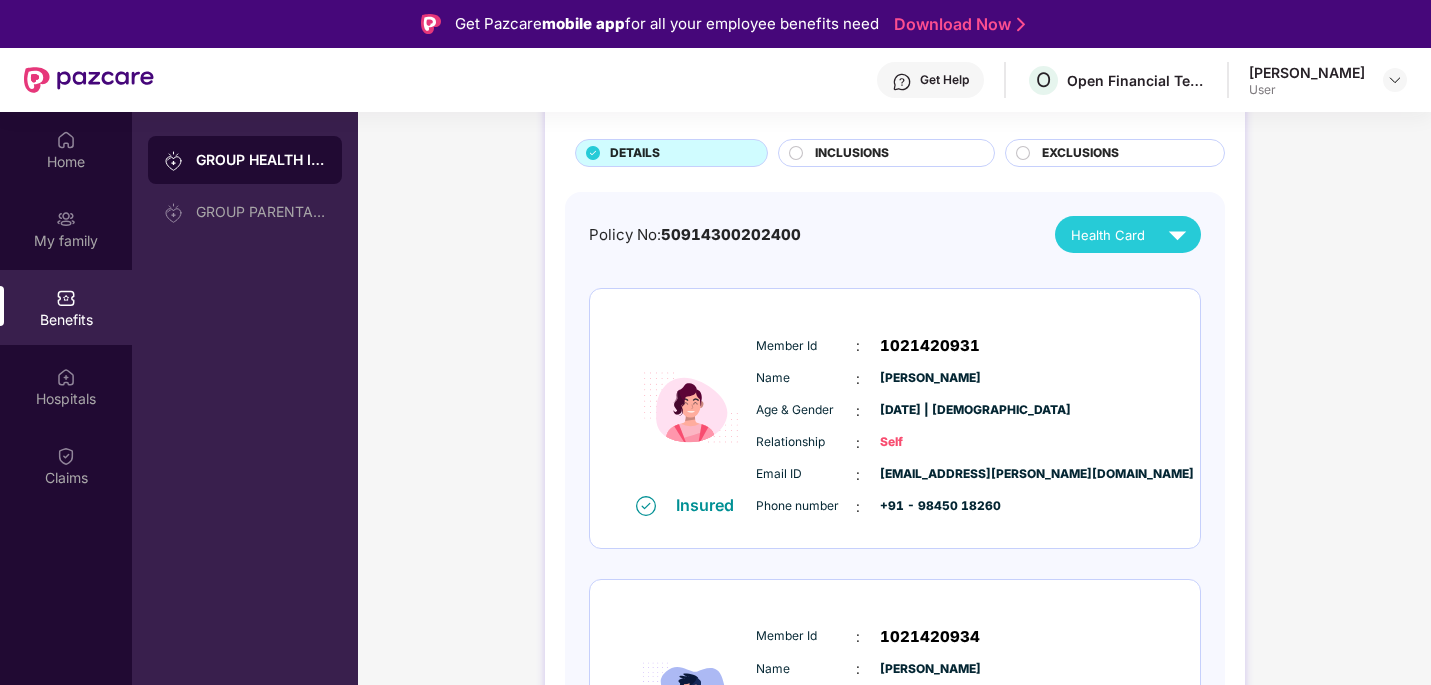 click on "50914300202400" at bounding box center [731, 234] 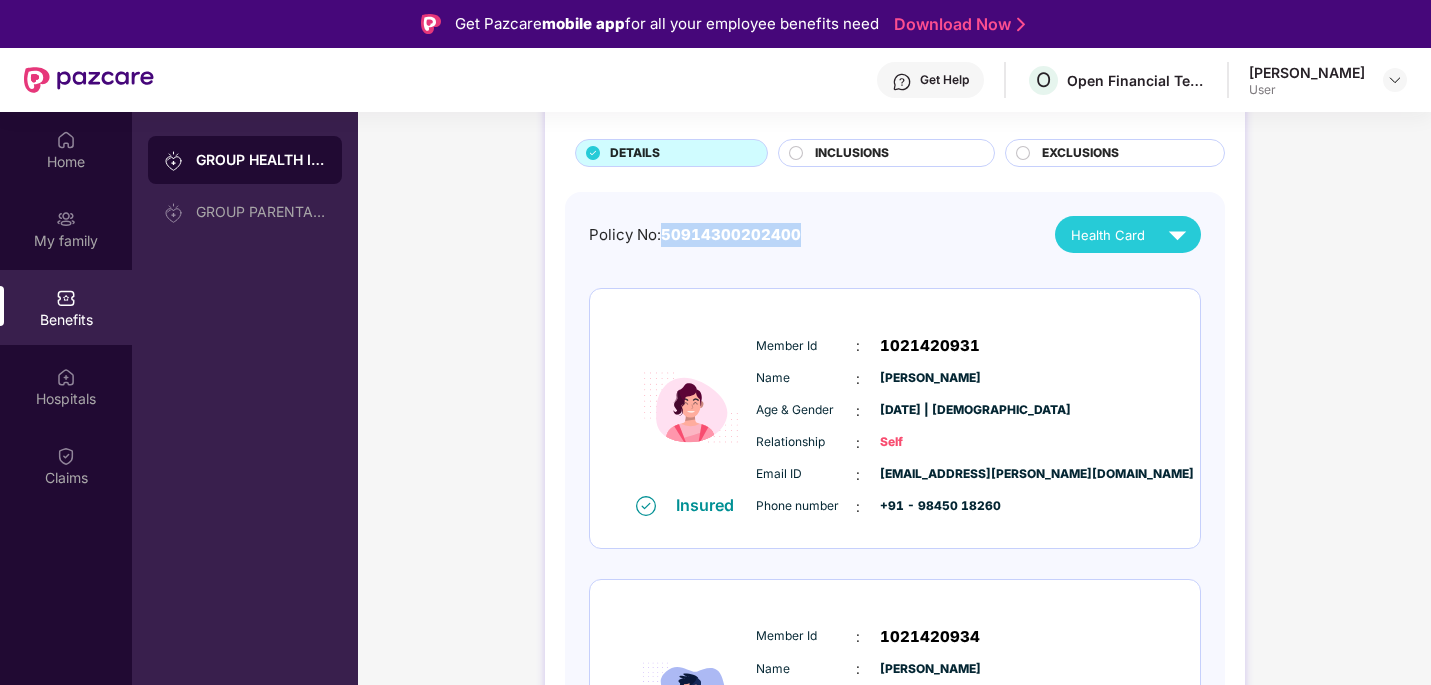 click on "50914300202400" at bounding box center [731, 234] 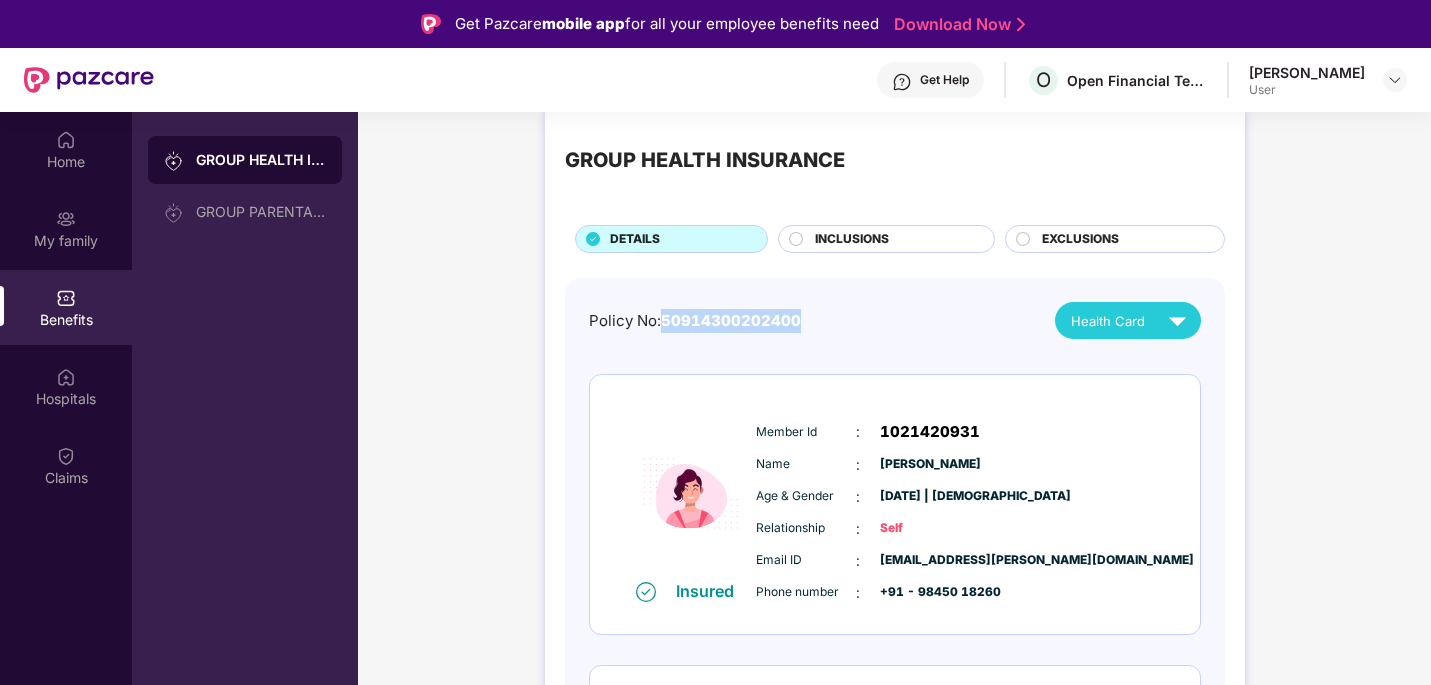 scroll, scrollTop: 0, scrollLeft: 0, axis: both 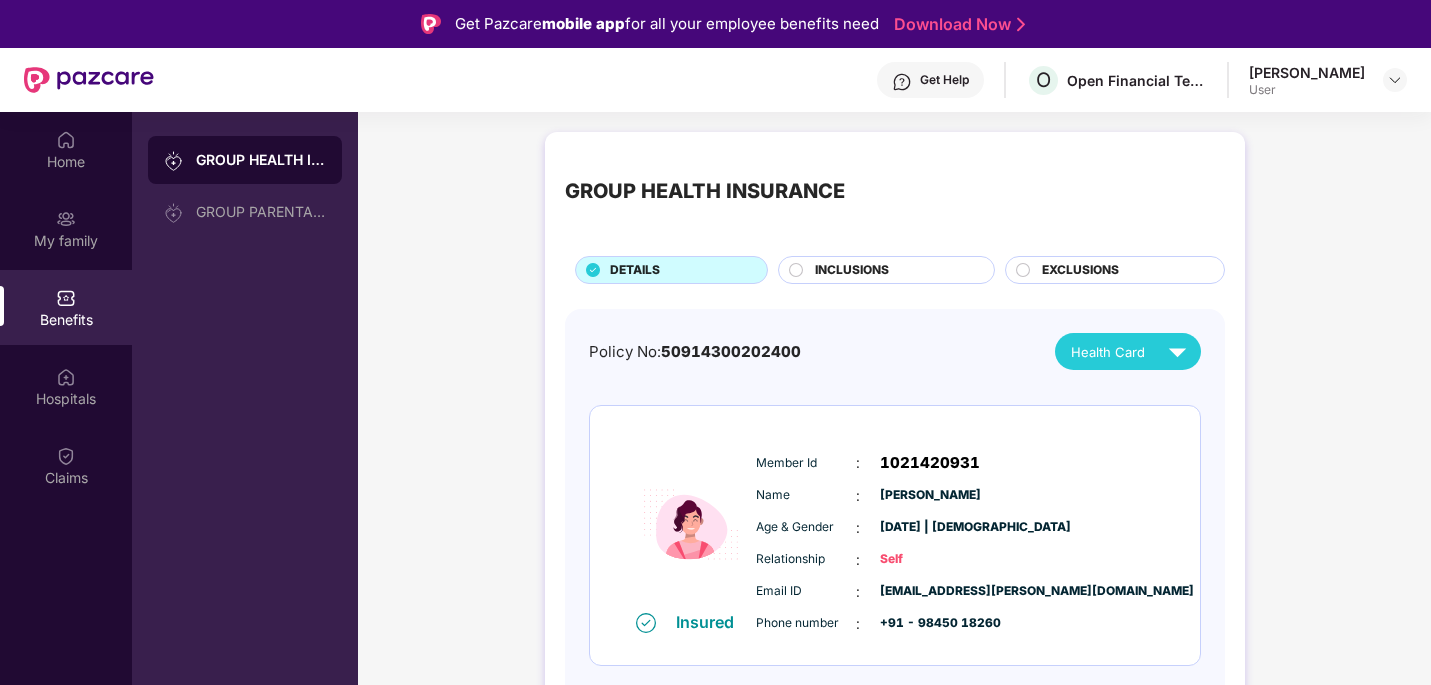 click on "INCLUSIONS" at bounding box center [852, 270] 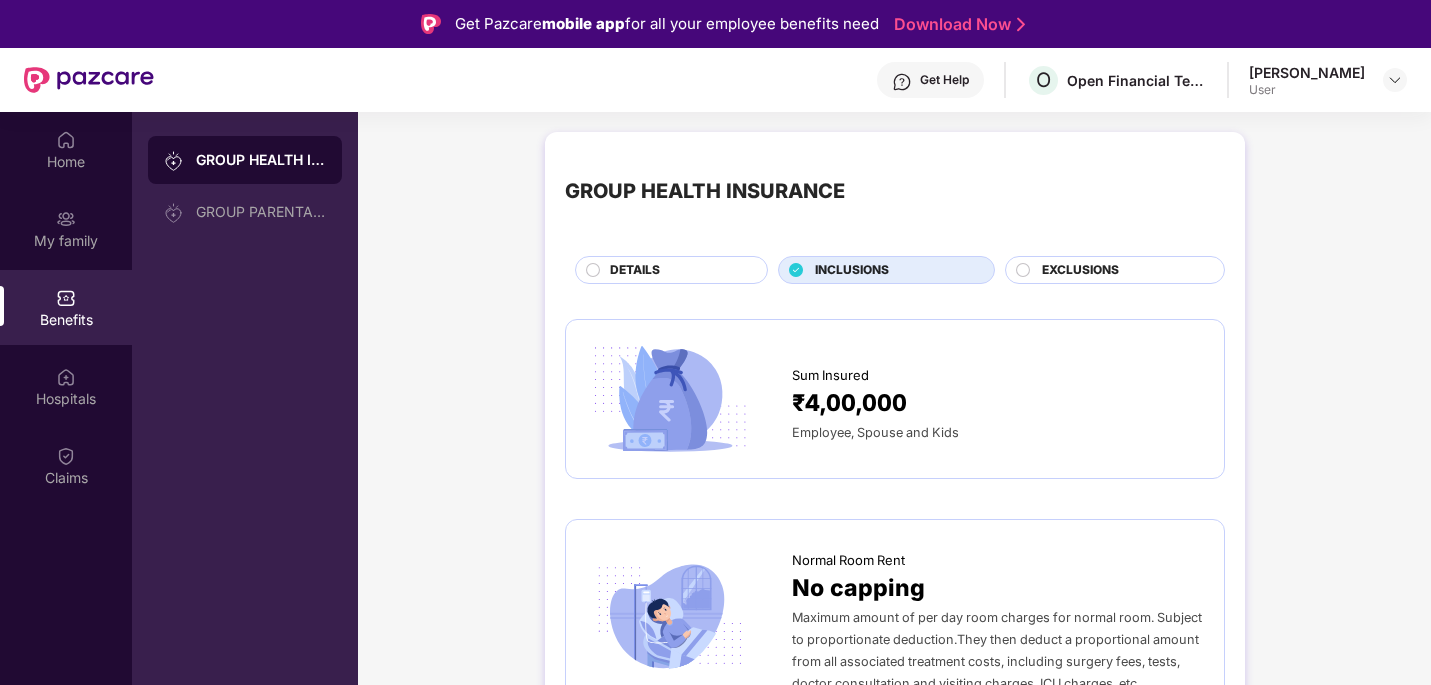 click on "EXCLUSIONS" at bounding box center (1080, 270) 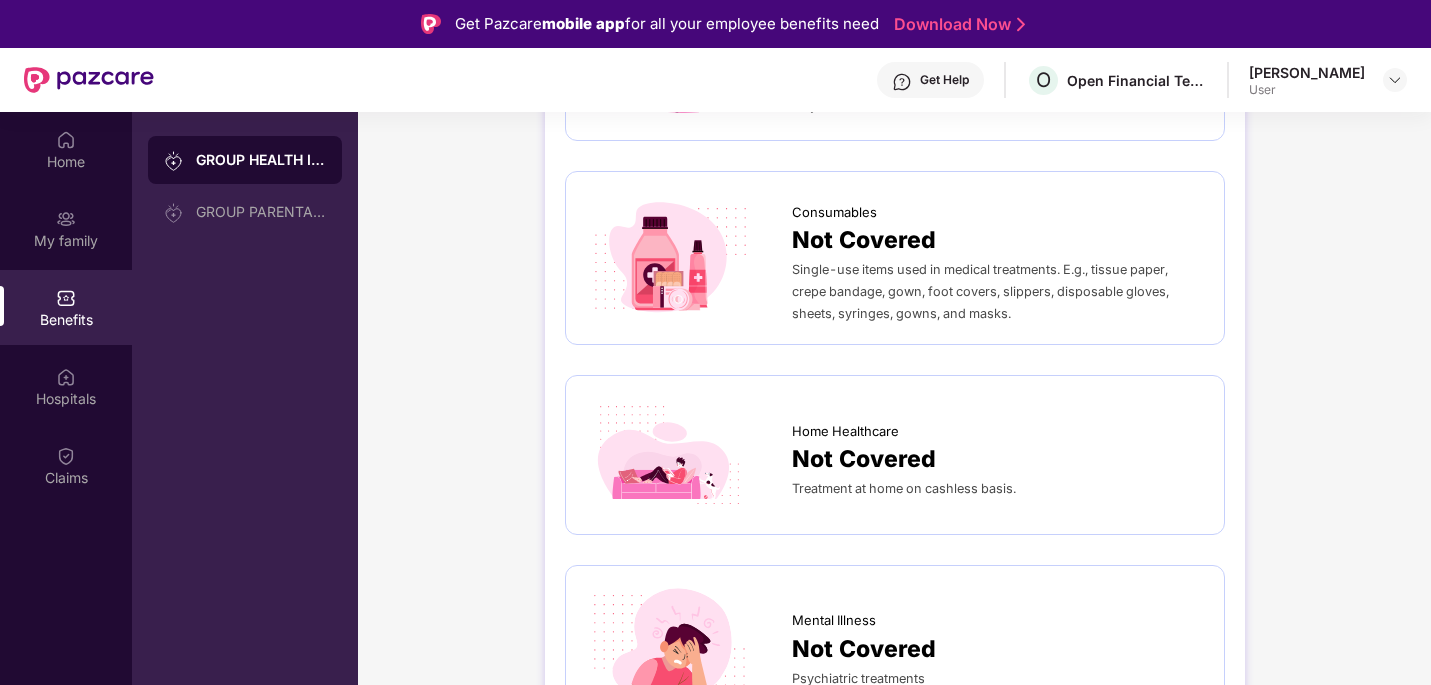 scroll, scrollTop: 1671, scrollLeft: 0, axis: vertical 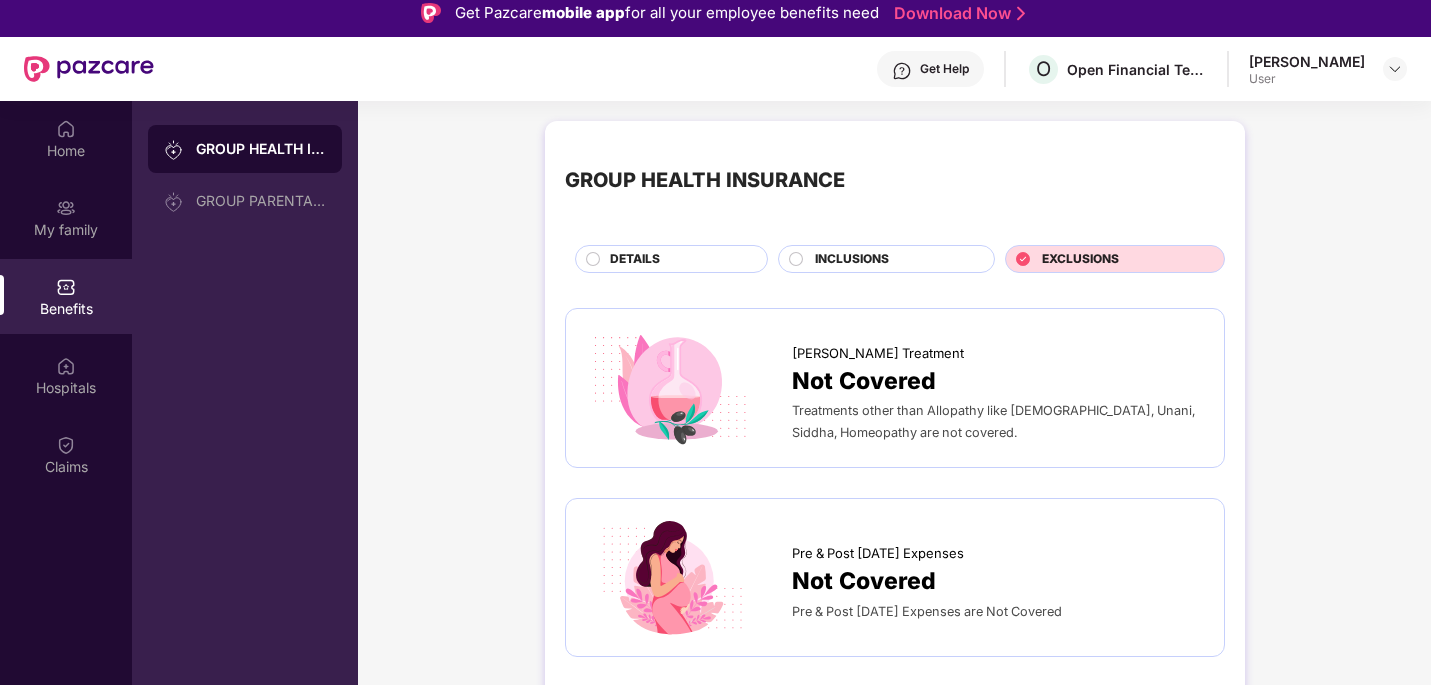click on "INCLUSIONS" at bounding box center (852, 259) 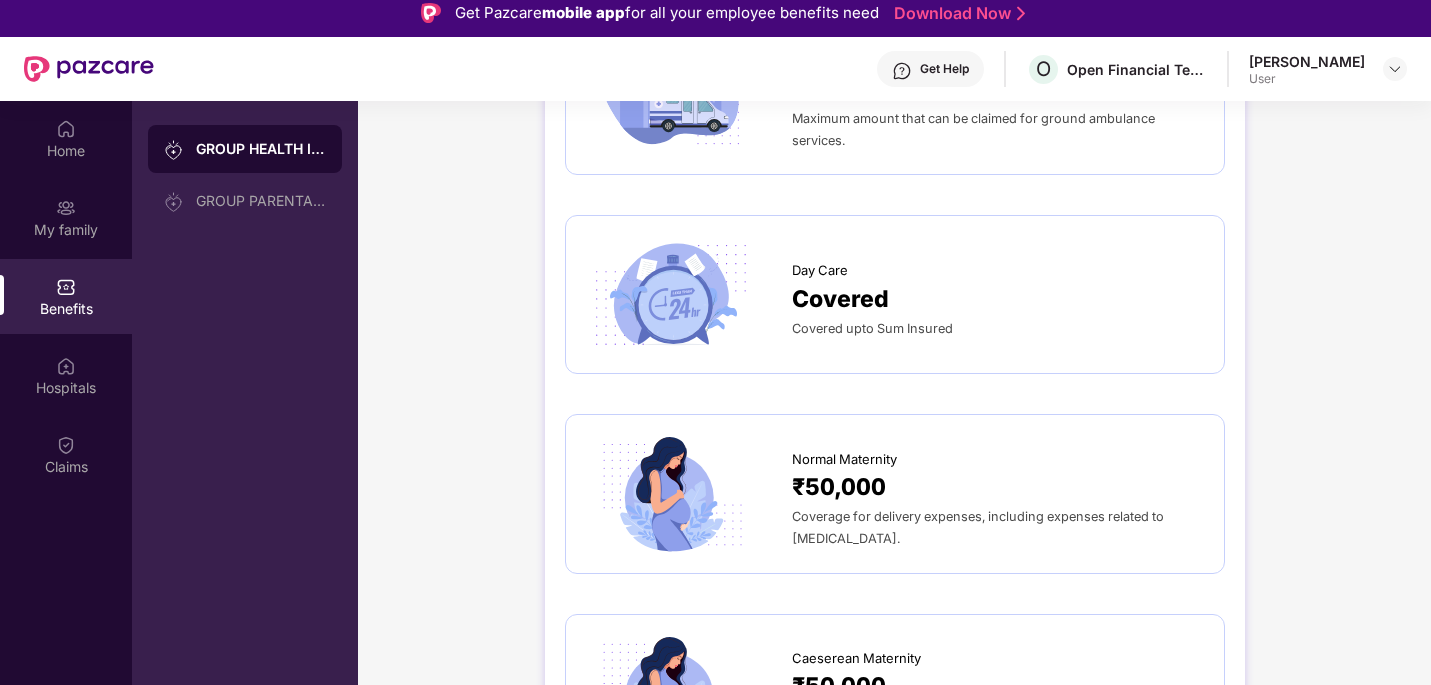 scroll, scrollTop: 1756, scrollLeft: 0, axis: vertical 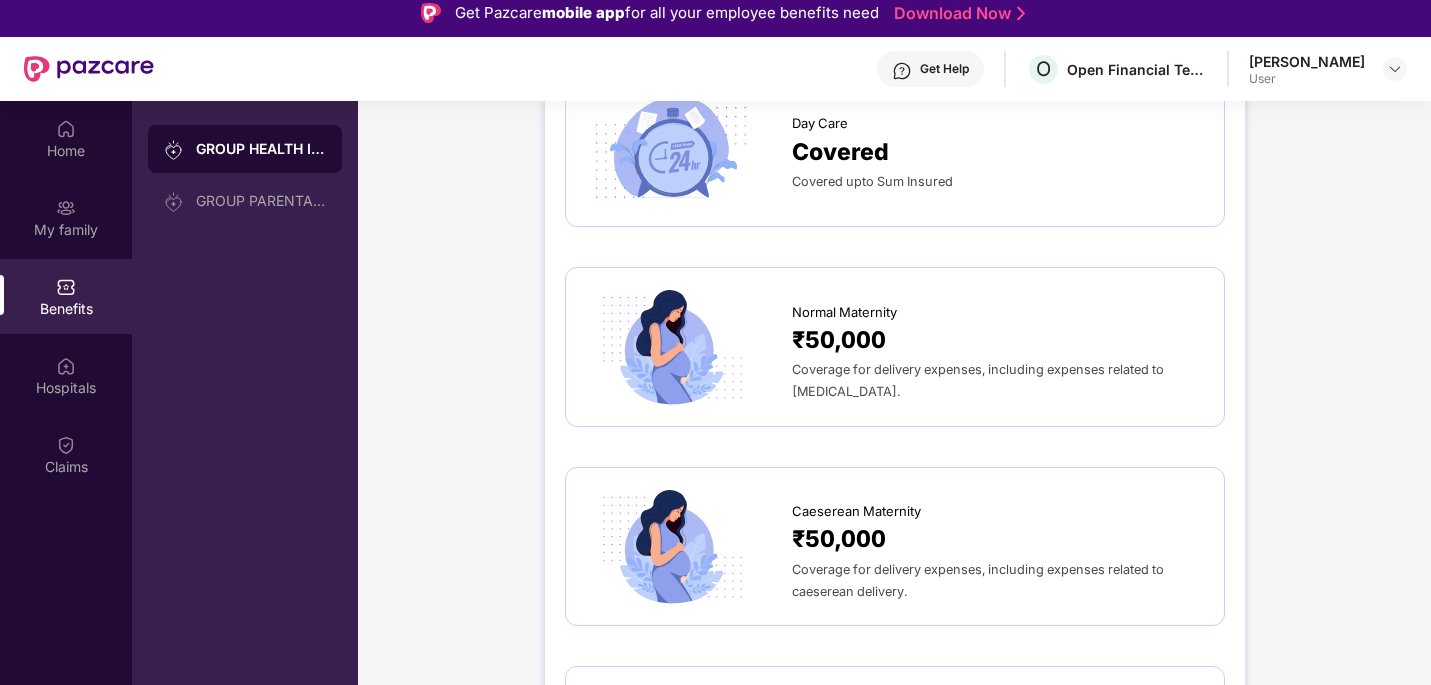 click on "Covered" at bounding box center (840, 152) 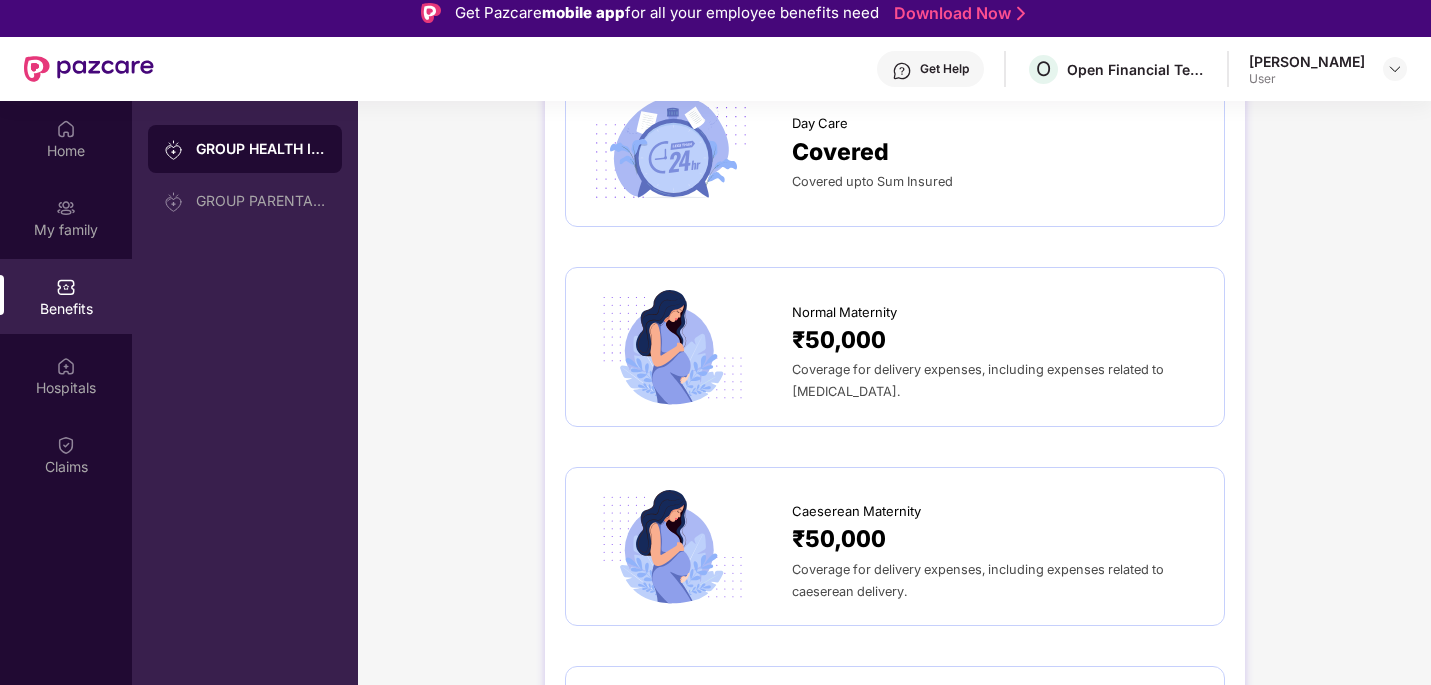 click at bounding box center [670, 147] 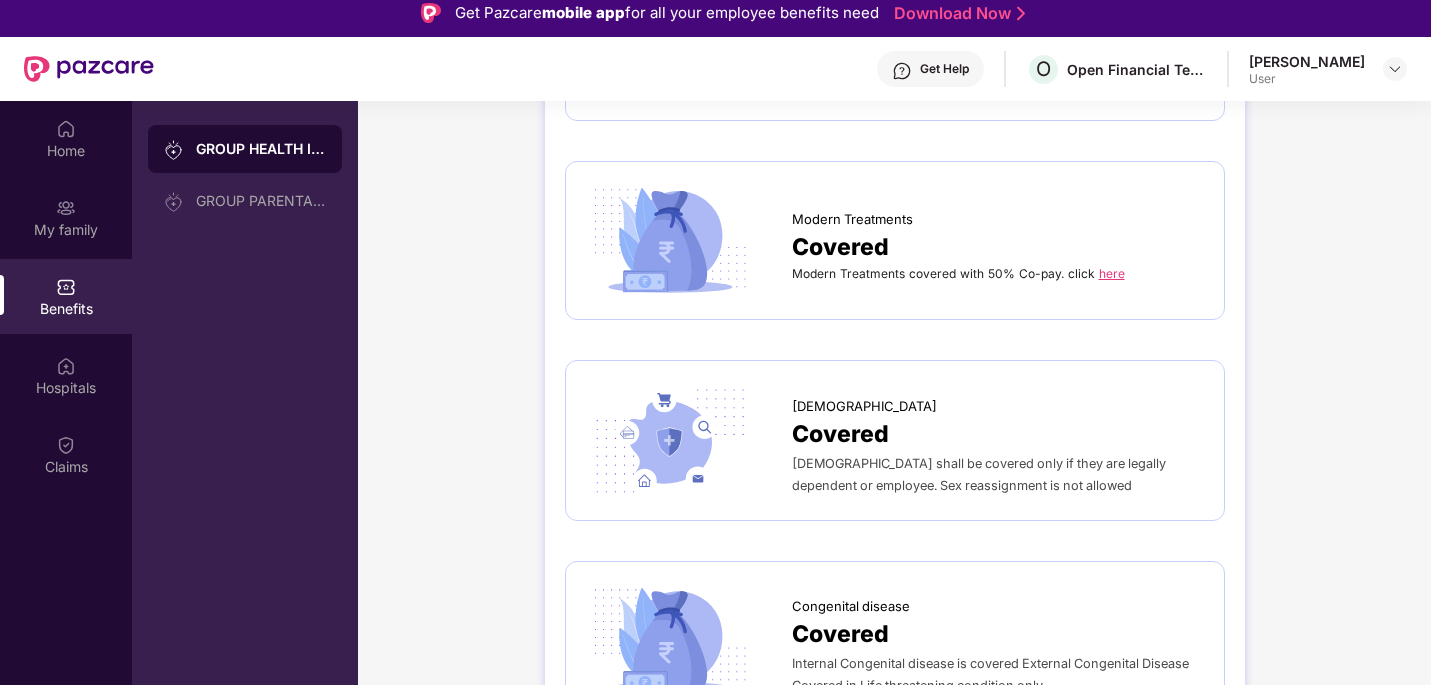 scroll, scrollTop: 2889, scrollLeft: 0, axis: vertical 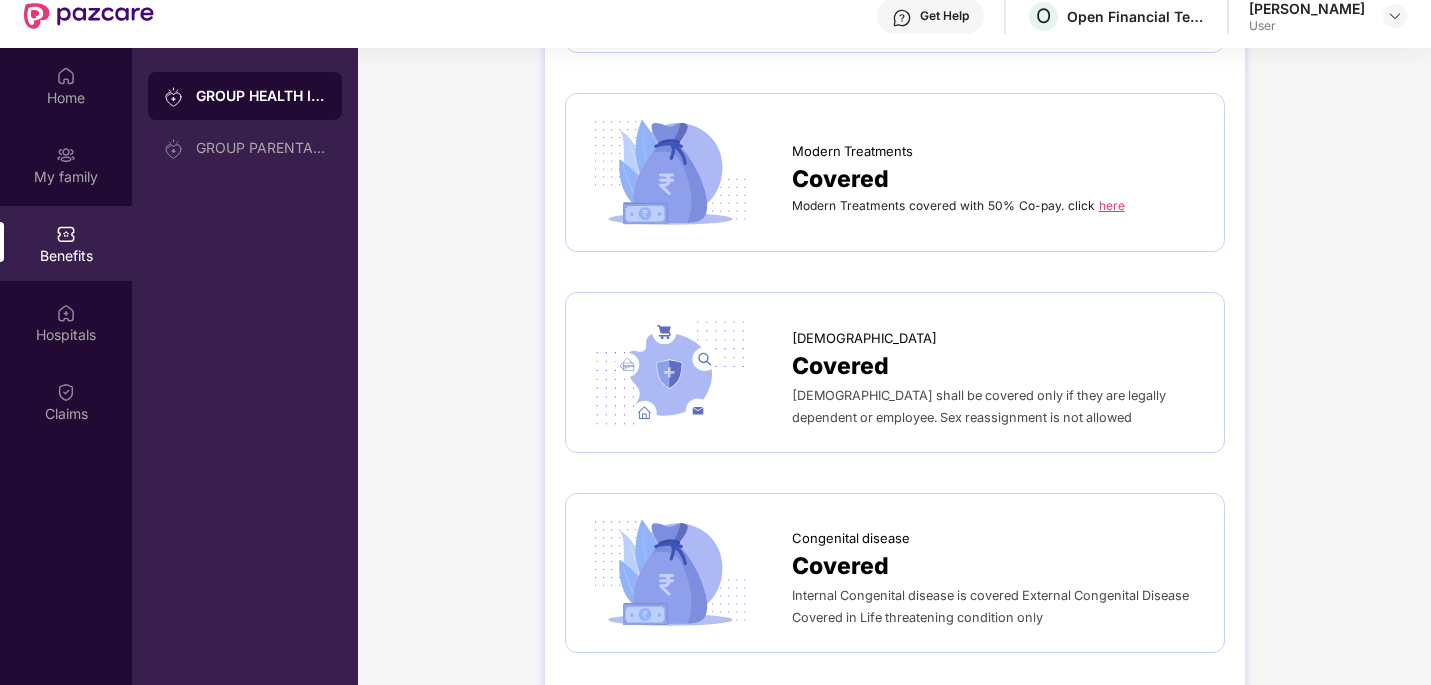 click on "here" at bounding box center [1112, 205] 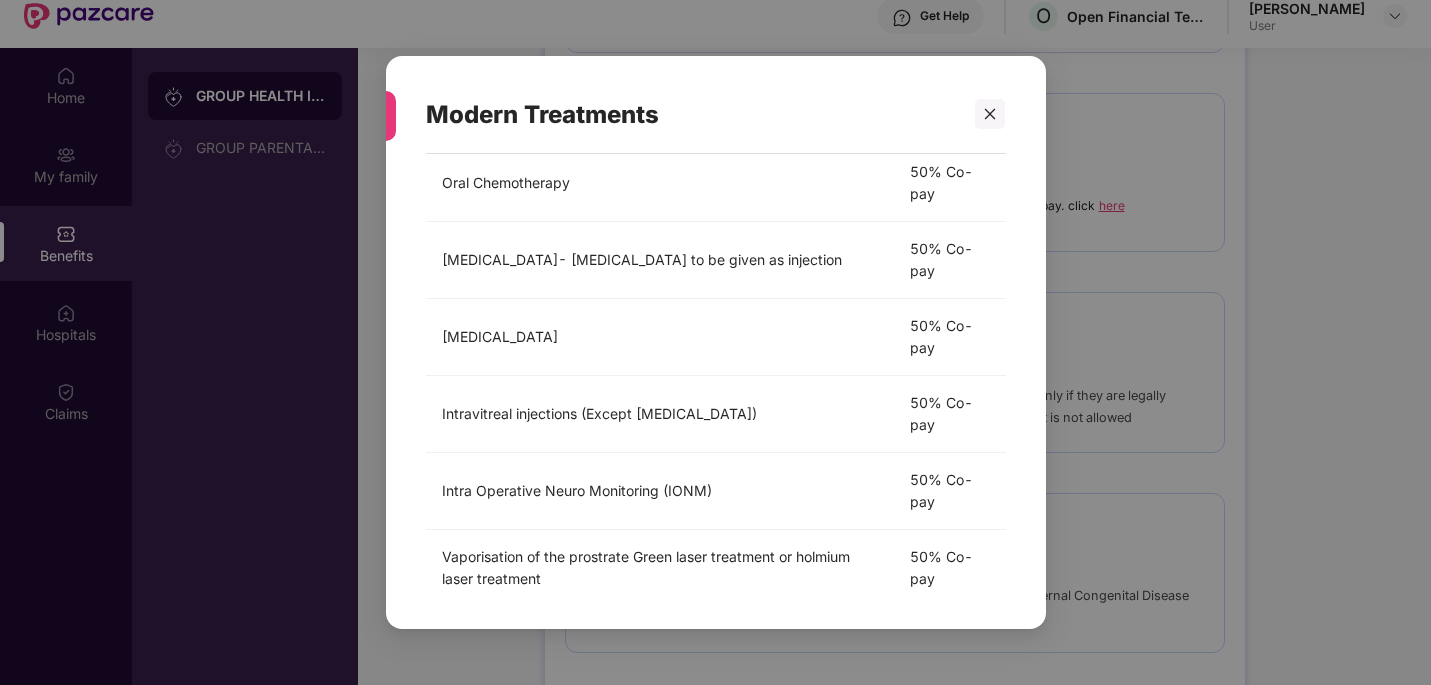 scroll, scrollTop: 0, scrollLeft: 0, axis: both 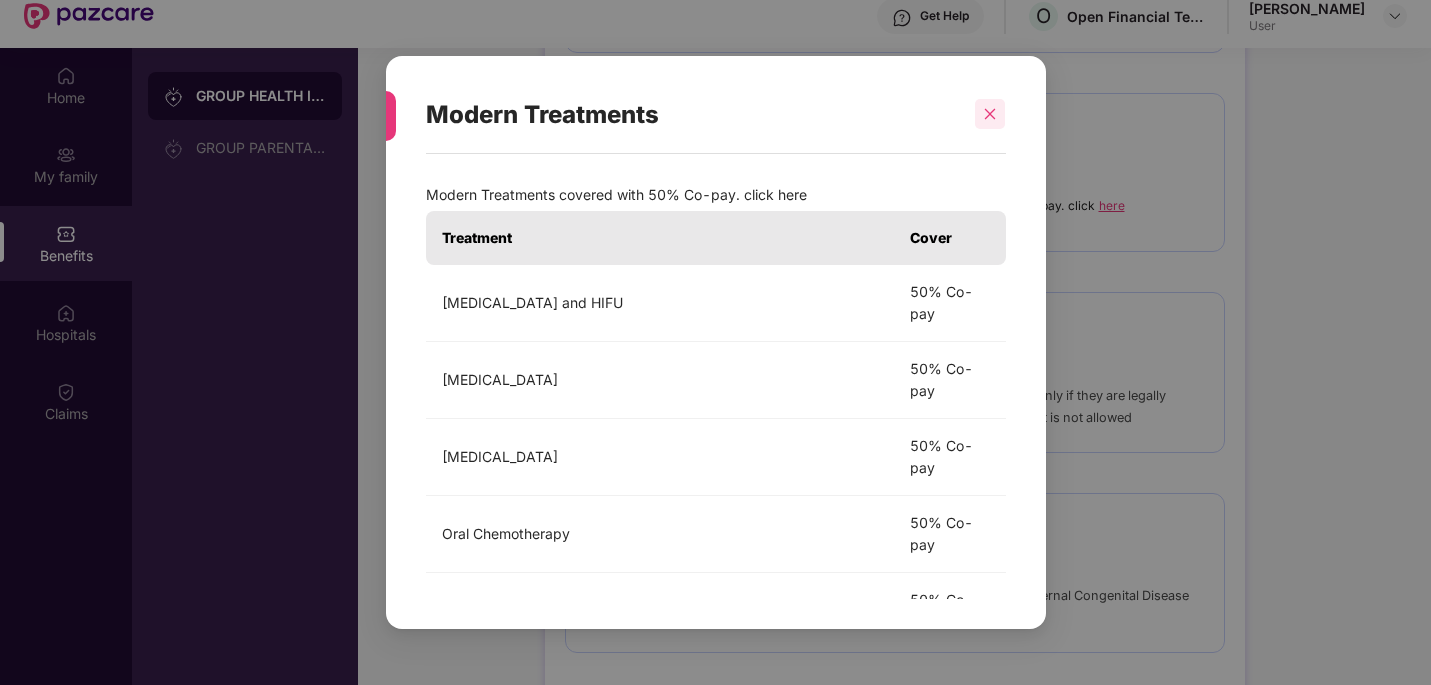 click at bounding box center [990, 114] 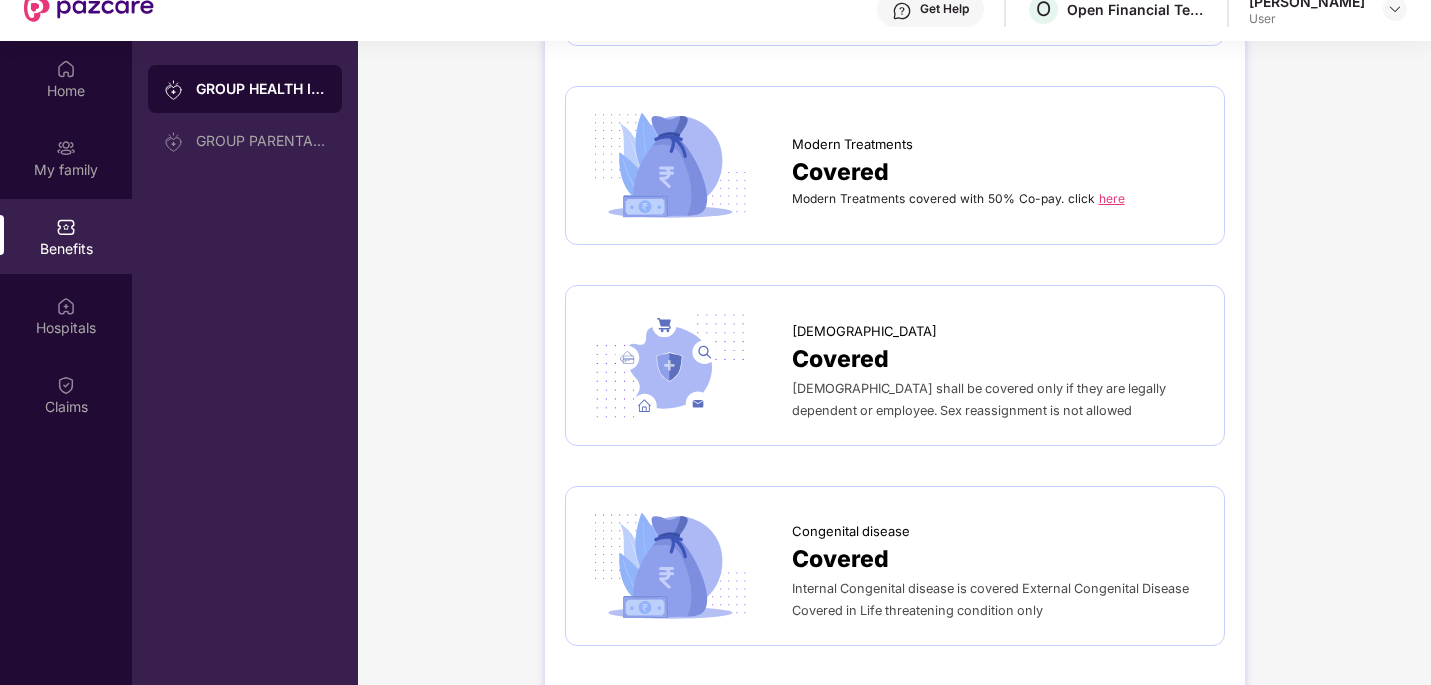 scroll, scrollTop: 112, scrollLeft: 0, axis: vertical 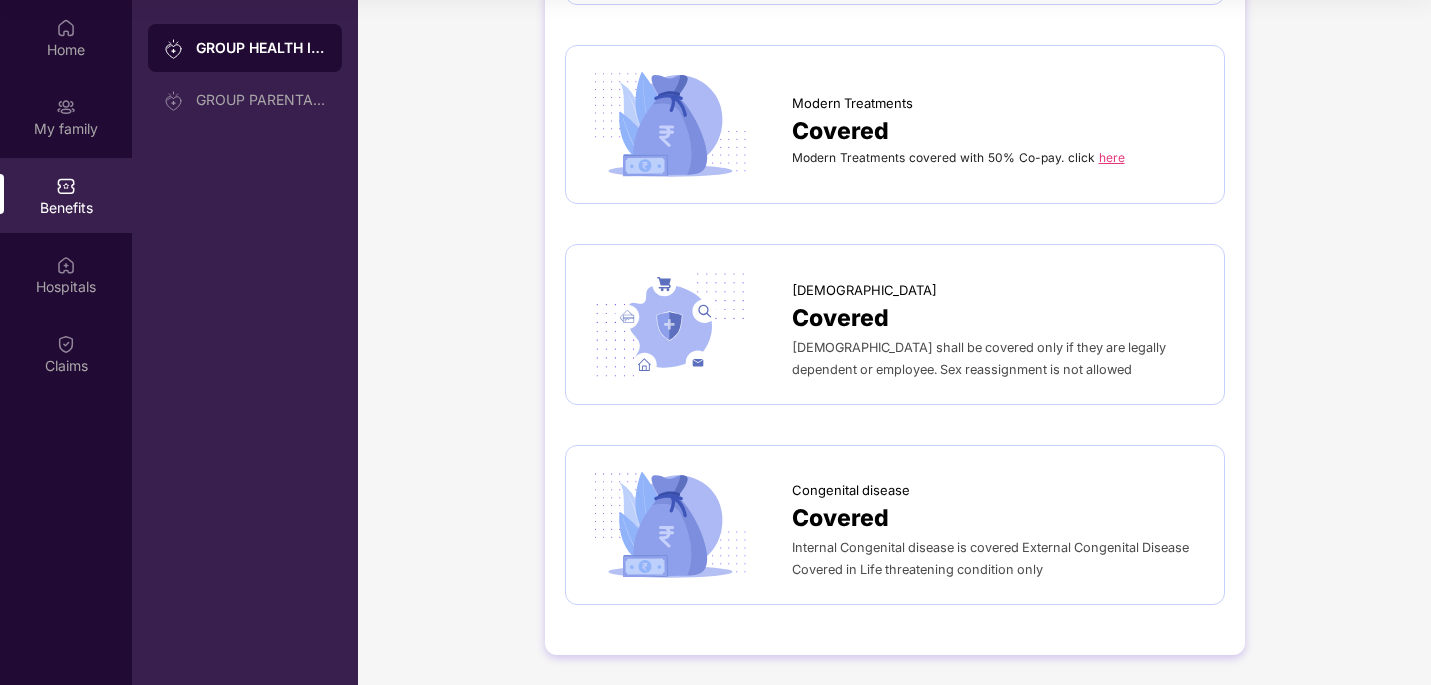 click on "Covered" at bounding box center (998, 518) 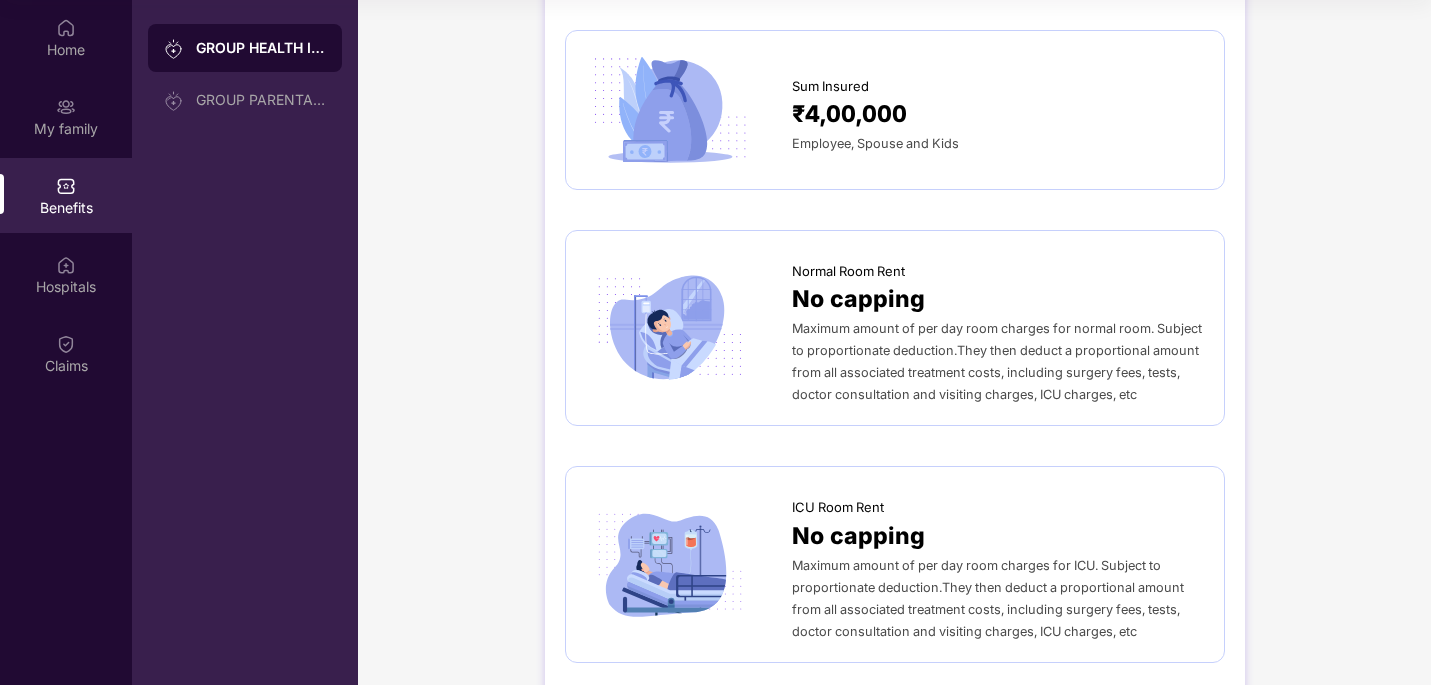 scroll, scrollTop: 0, scrollLeft: 0, axis: both 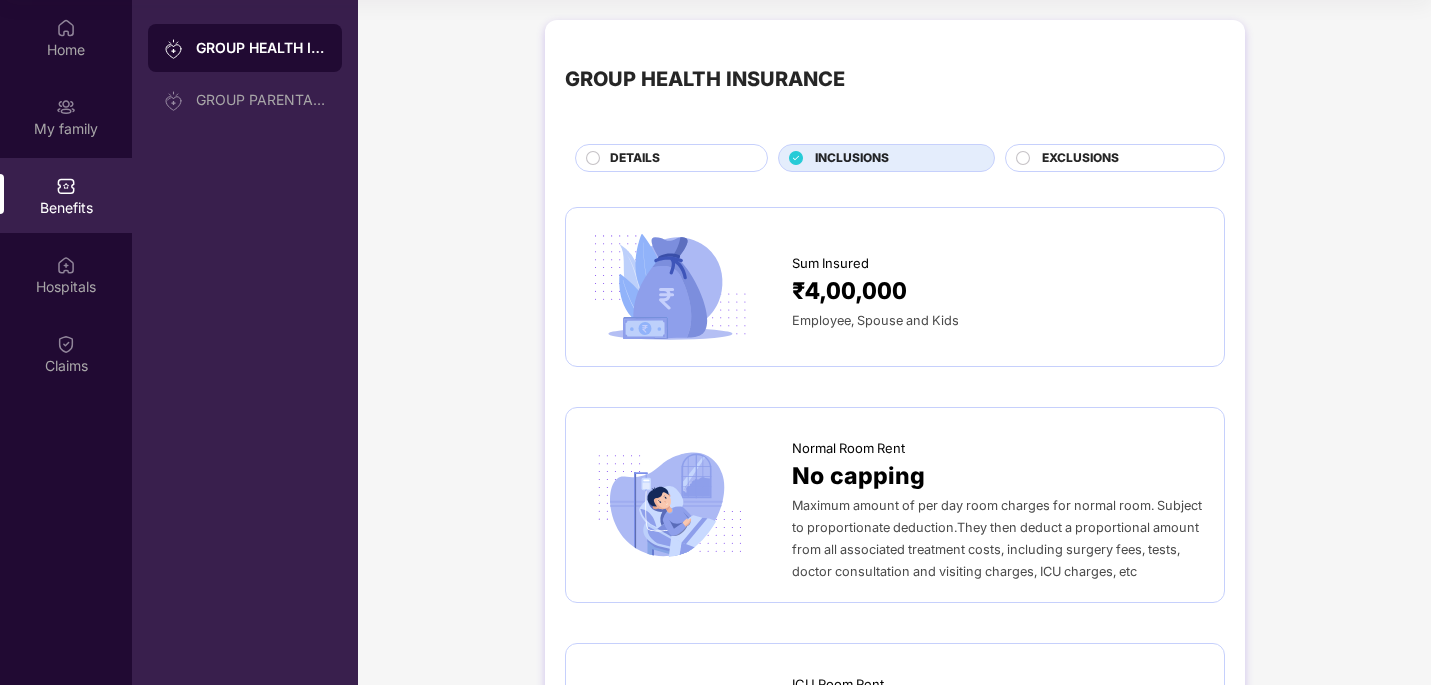 click on "DETAILS" at bounding box center (678, 160) 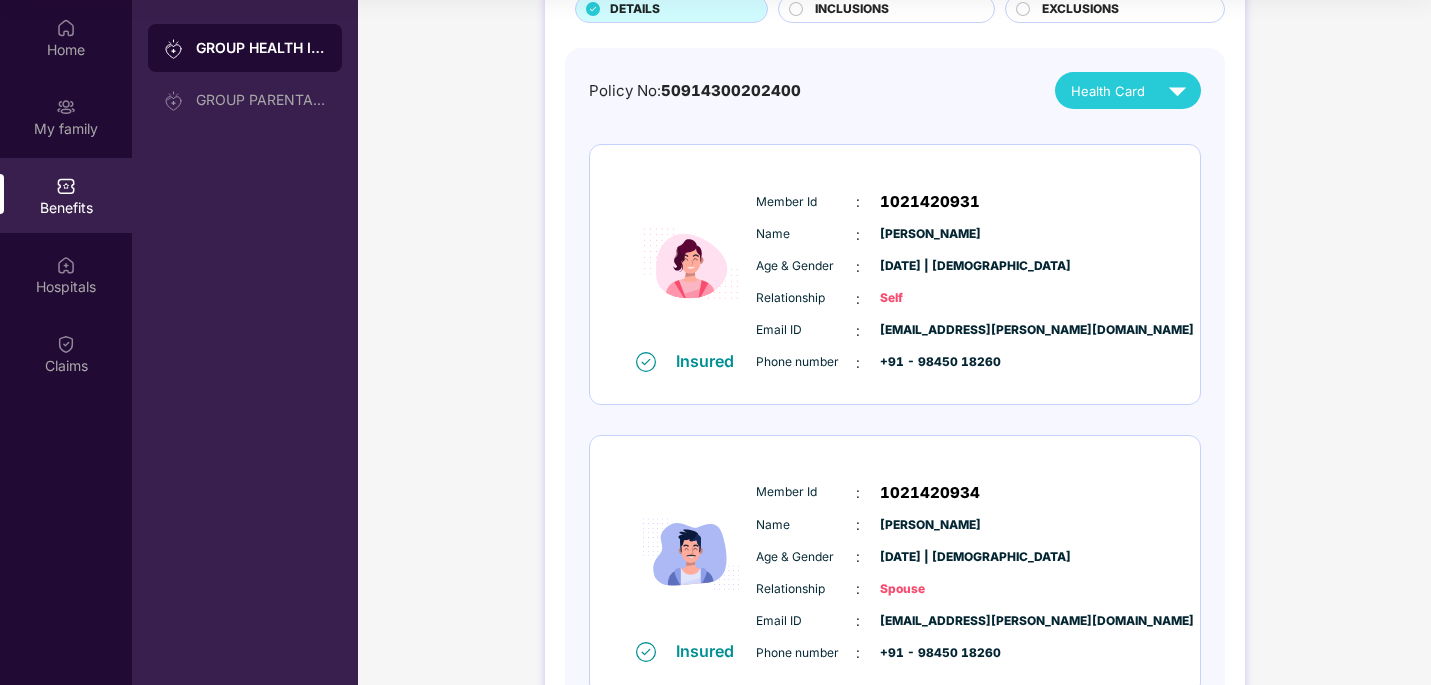 scroll, scrollTop: 0, scrollLeft: 0, axis: both 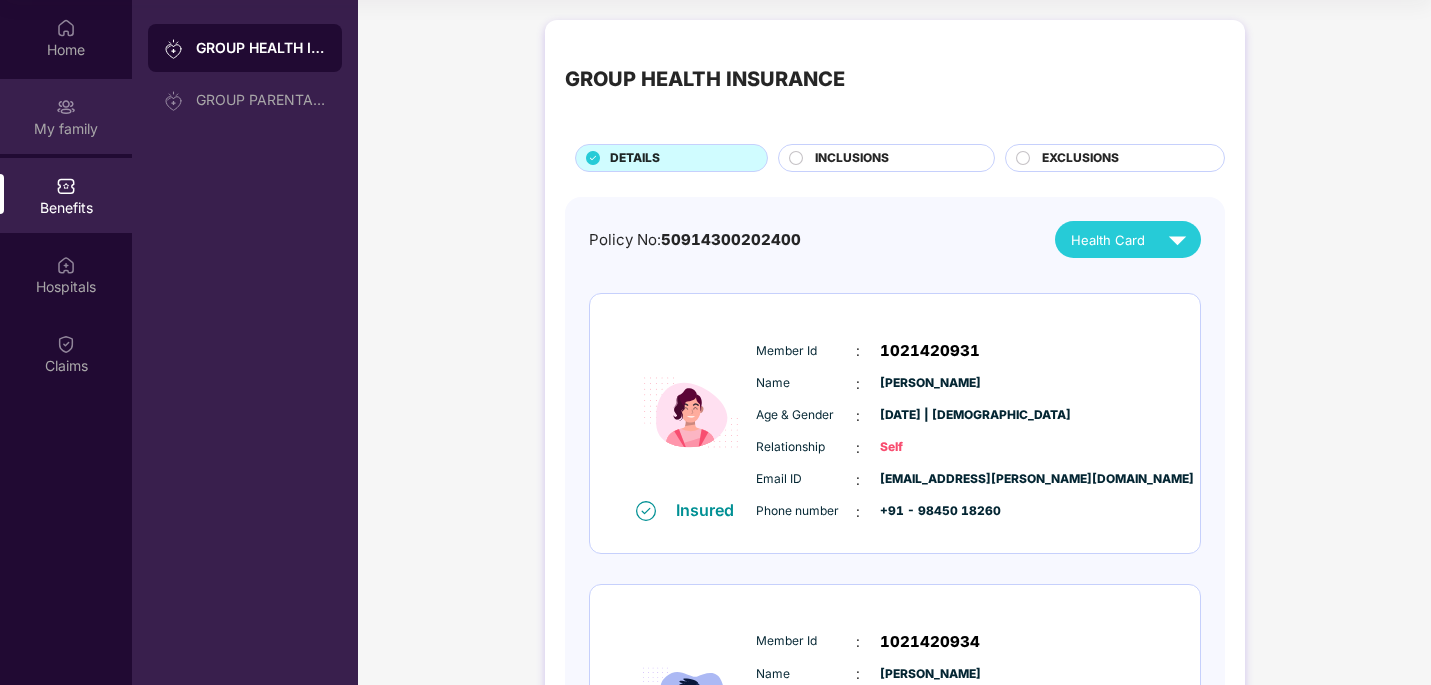 click on "My family" at bounding box center (66, 129) 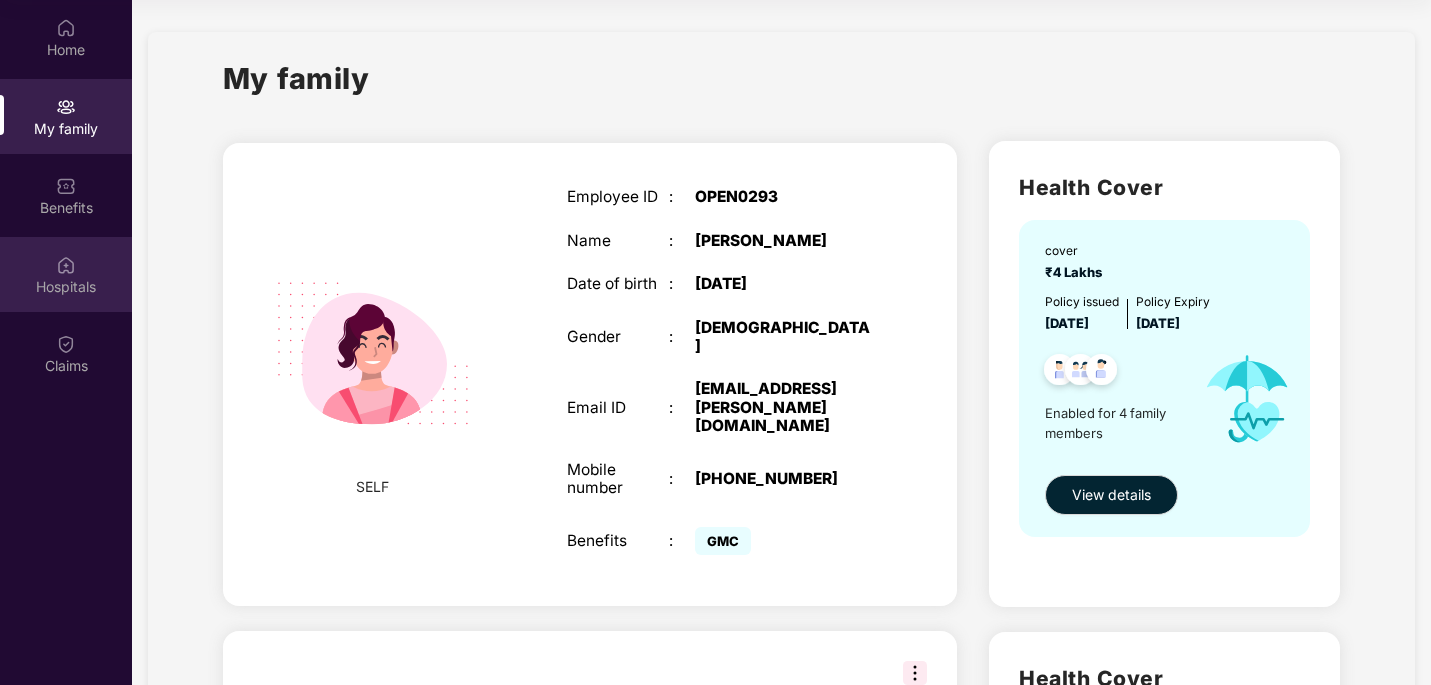 click on "Hospitals" at bounding box center (66, 287) 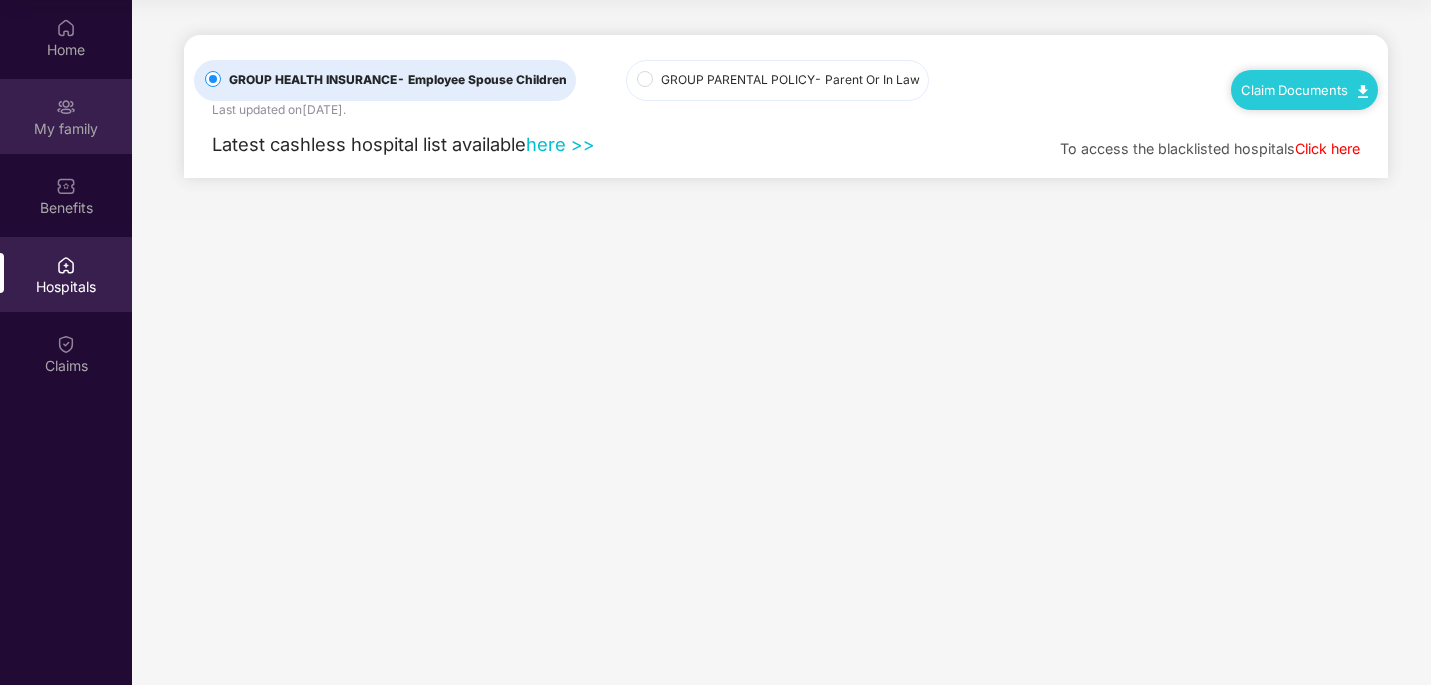 click on "My family" at bounding box center [66, 116] 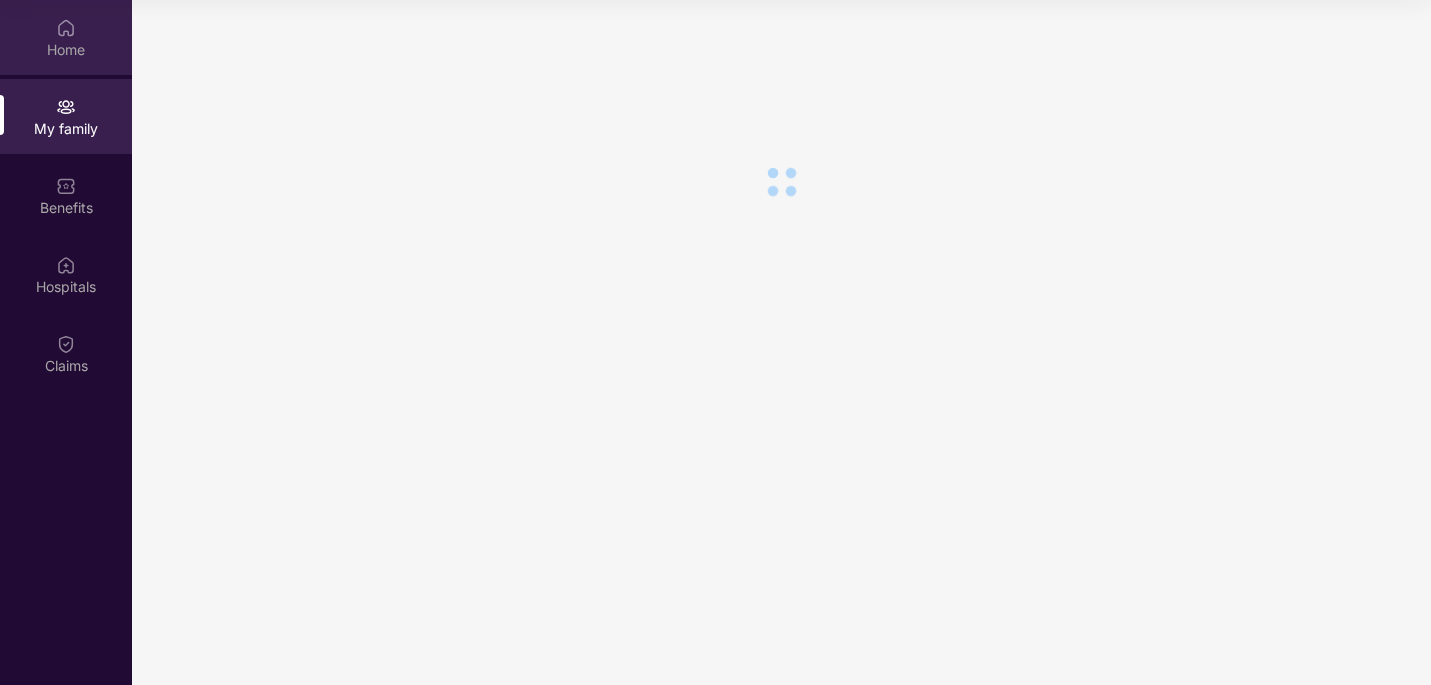 click on "Home" at bounding box center [66, 50] 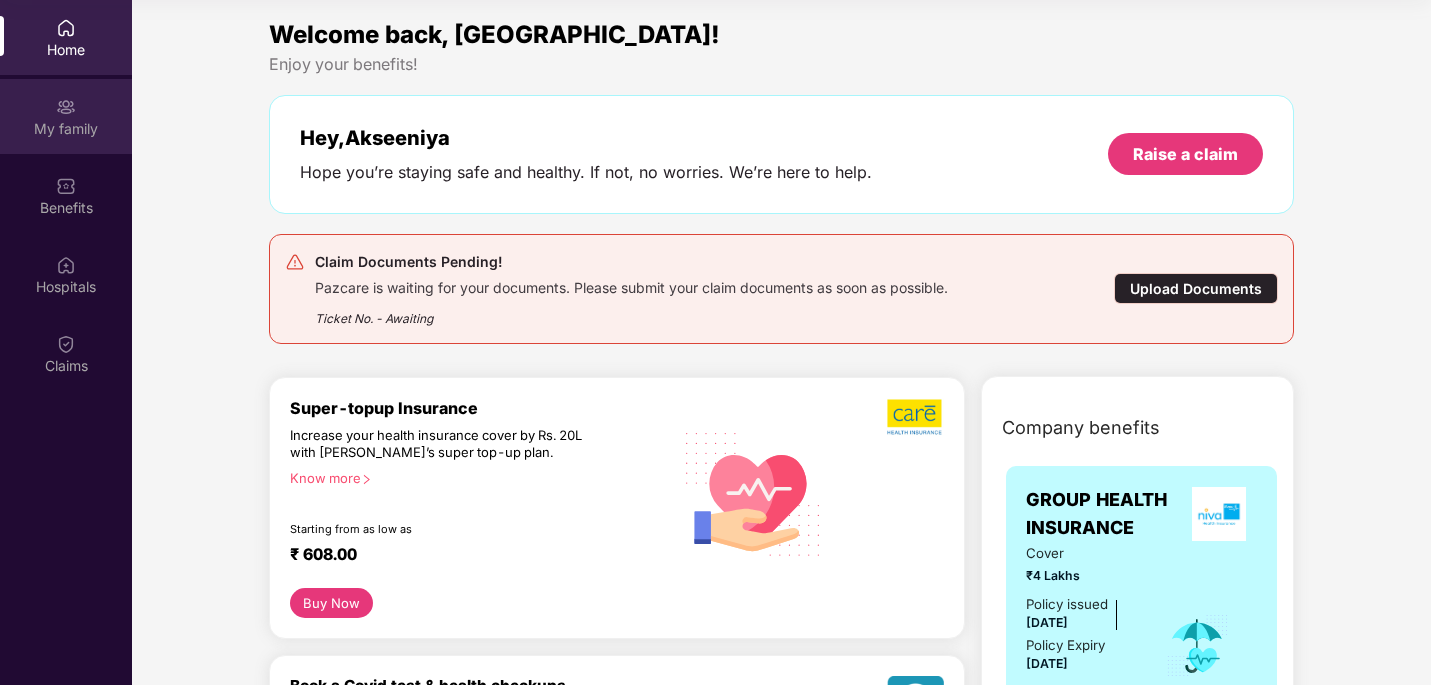 click on "My family" at bounding box center (66, 116) 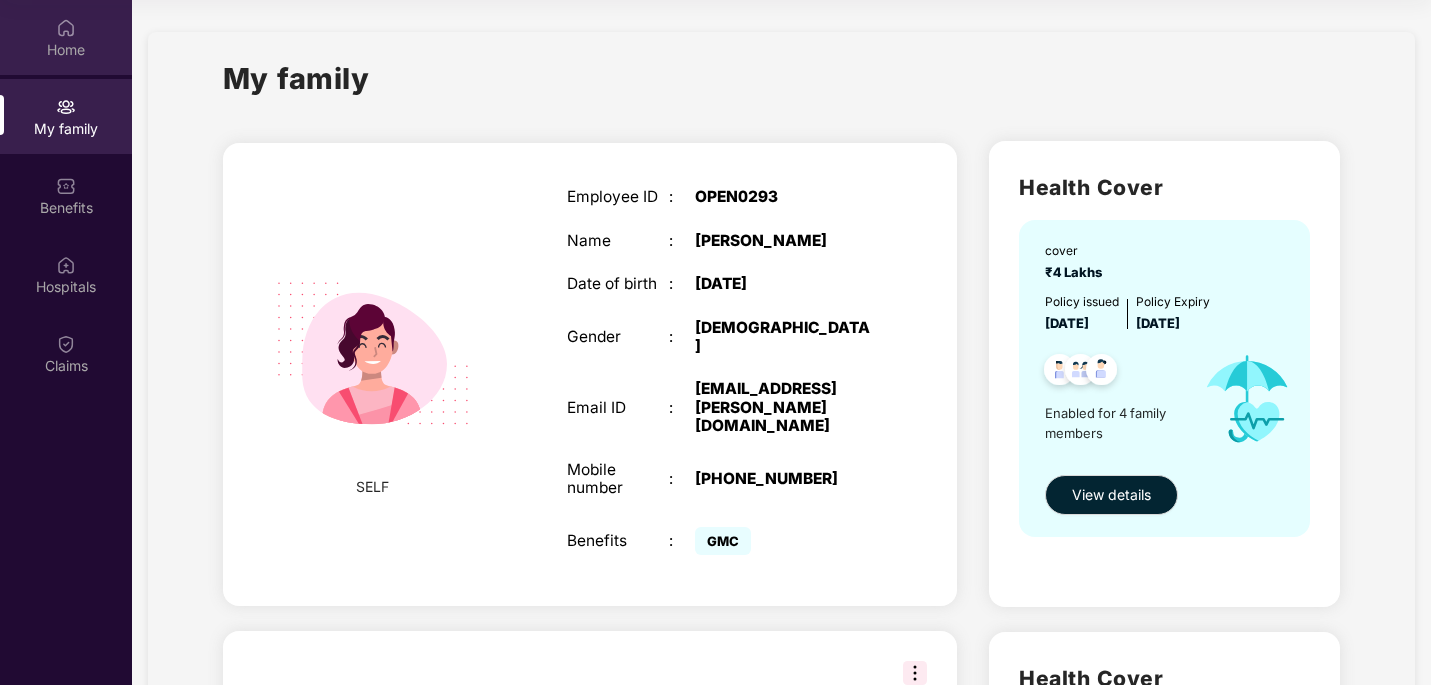 click on "Home" at bounding box center [66, 50] 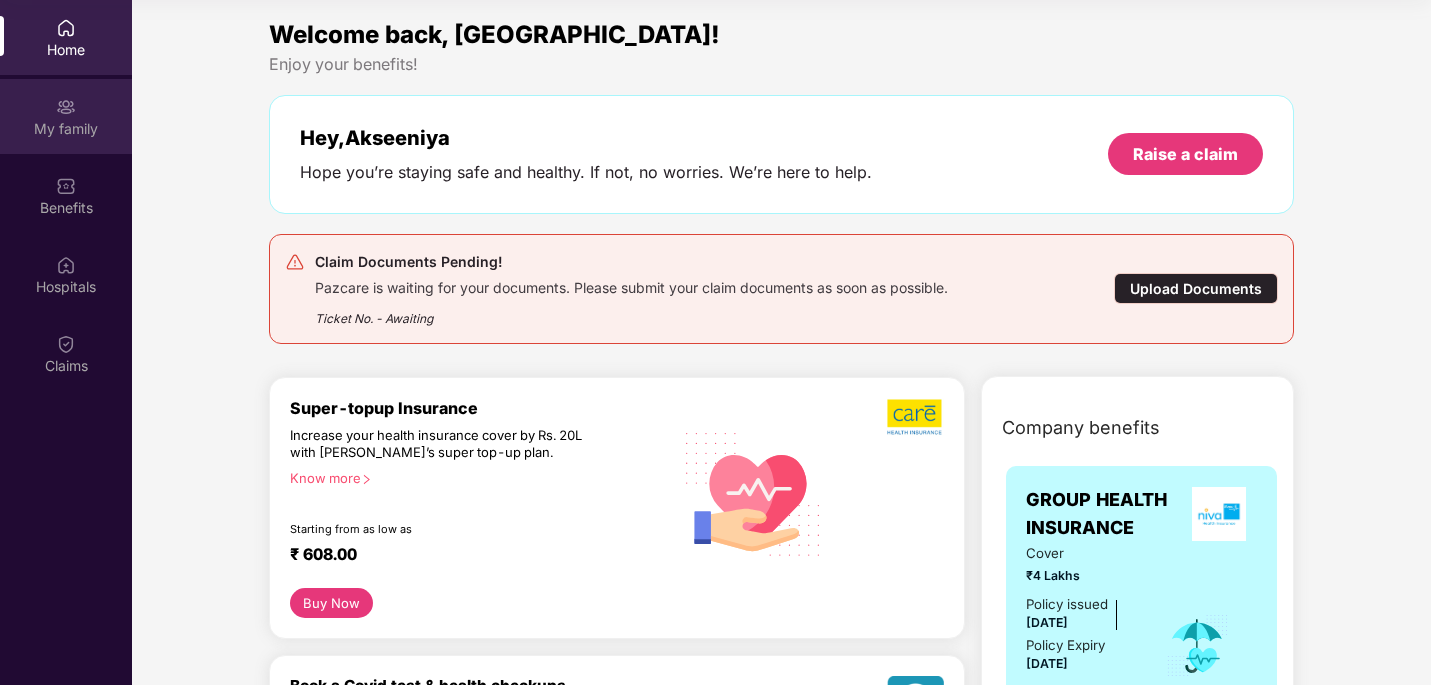 click at bounding box center (66, 107) 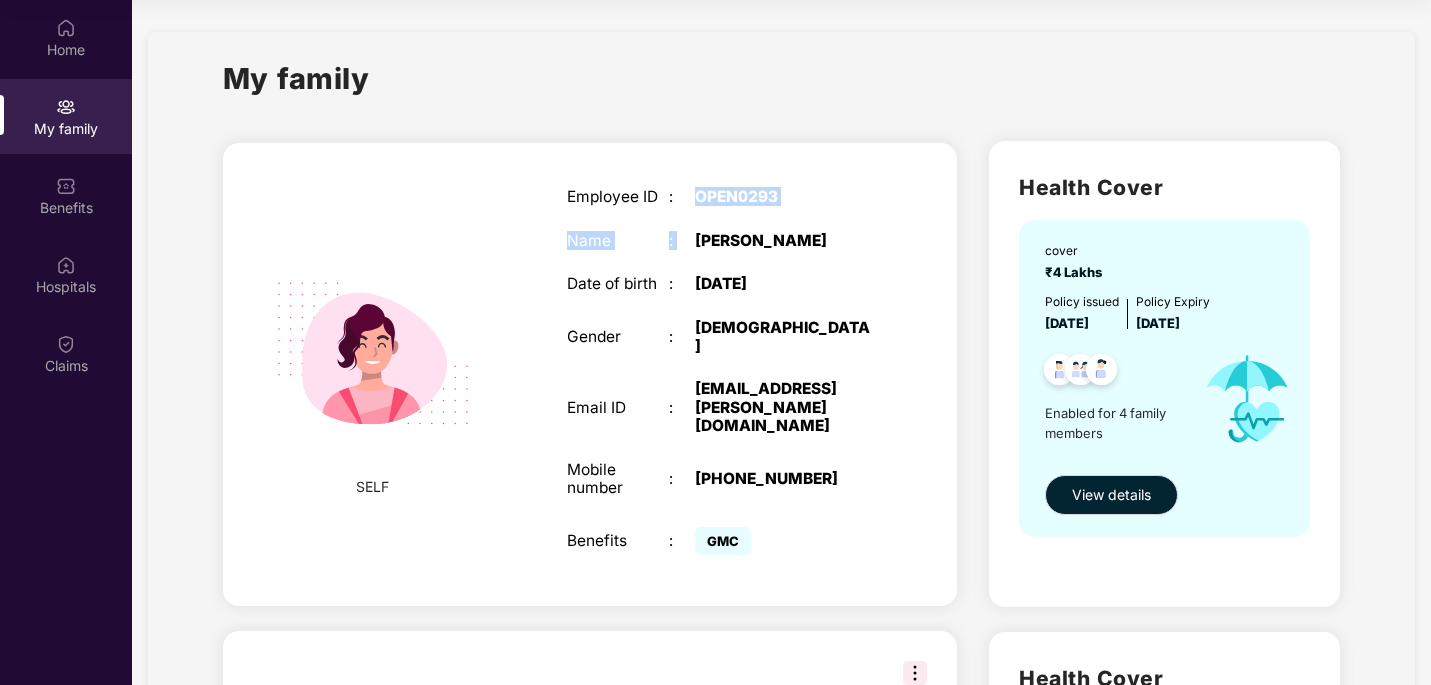 drag, startPoint x: 698, startPoint y: 200, endPoint x: 812, endPoint y: 202, distance: 114.01754 